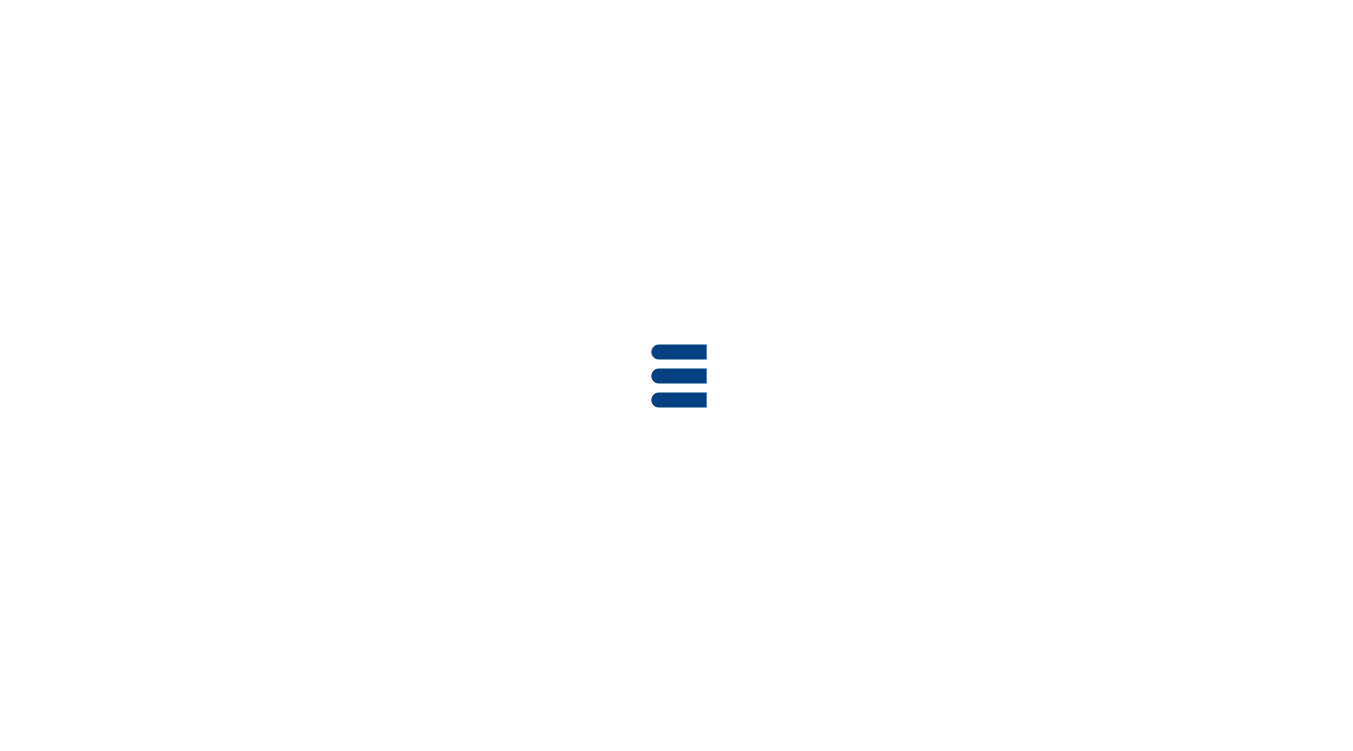 scroll, scrollTop: 0, scrollLeft: 0, axis: both 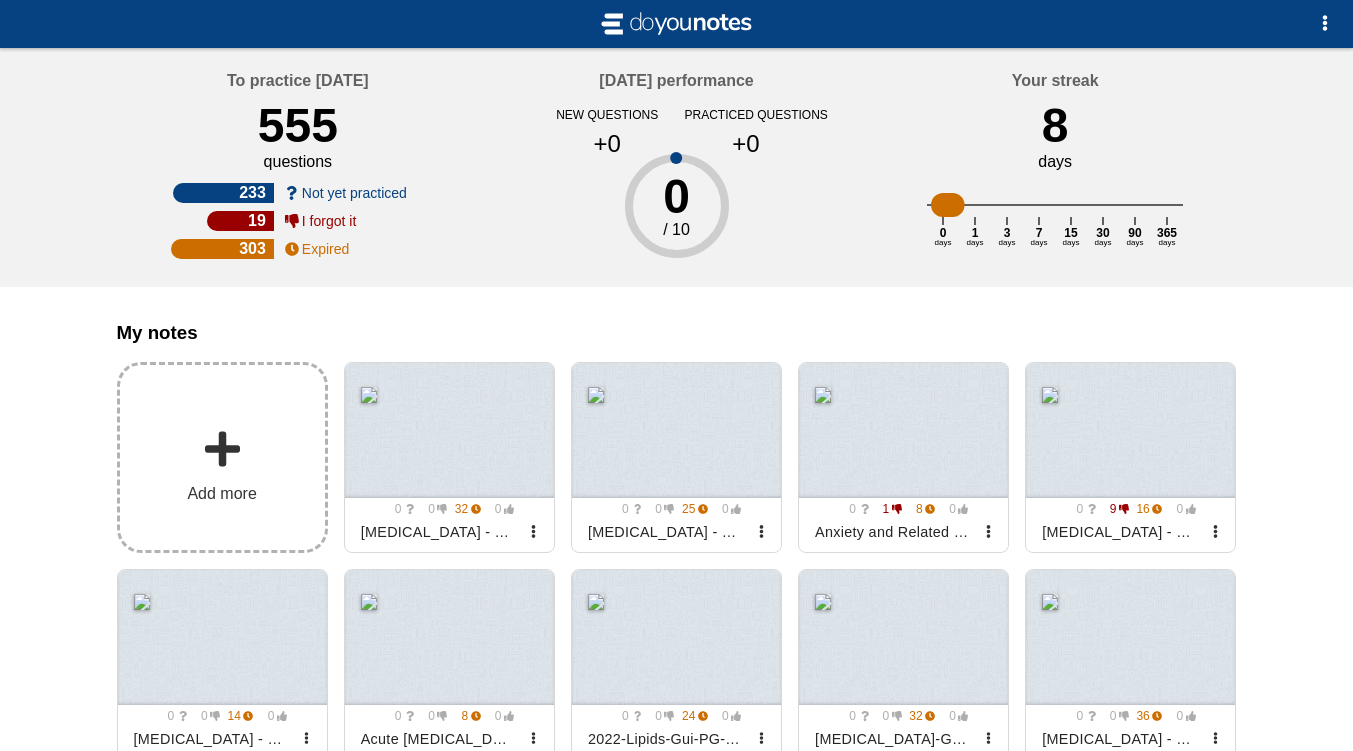 click on "Add more" at bounding box center (222, 457) 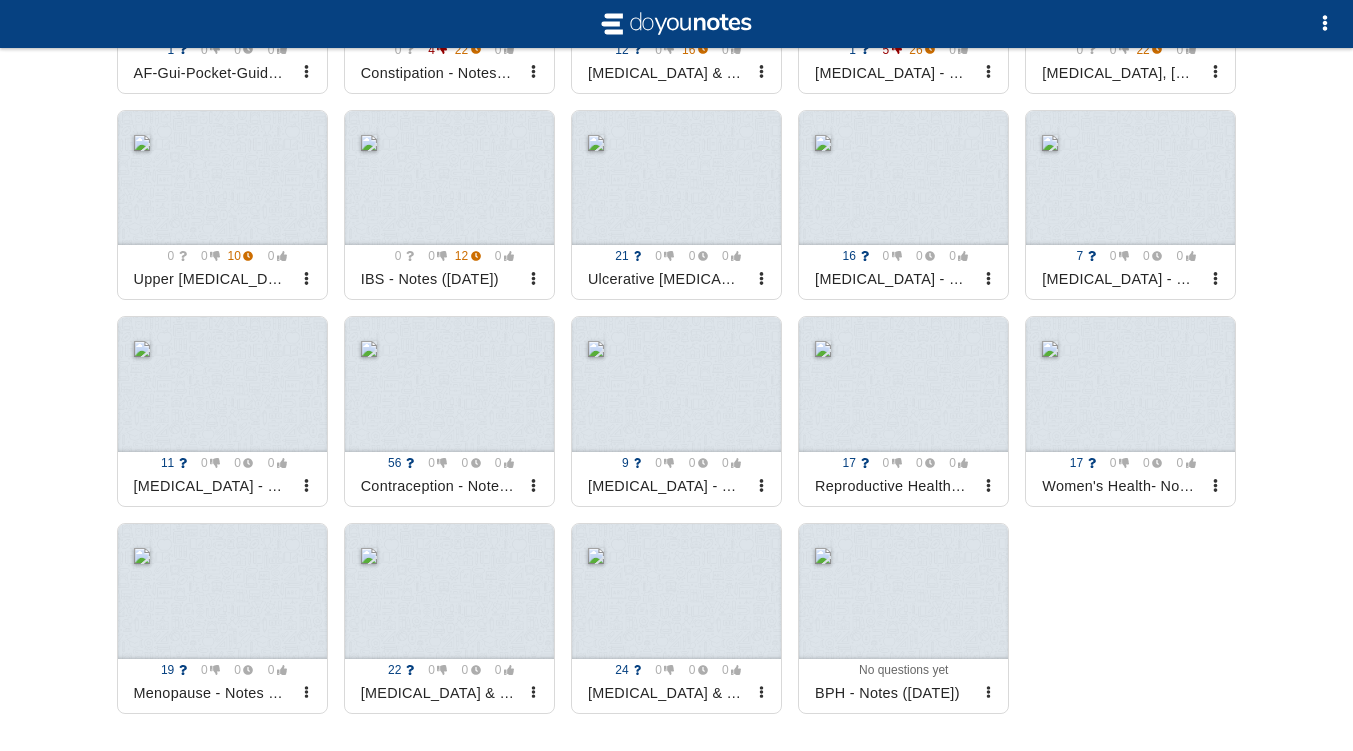 scroll, scrollTop: 982, scrollLeft: 0, axis: vertical 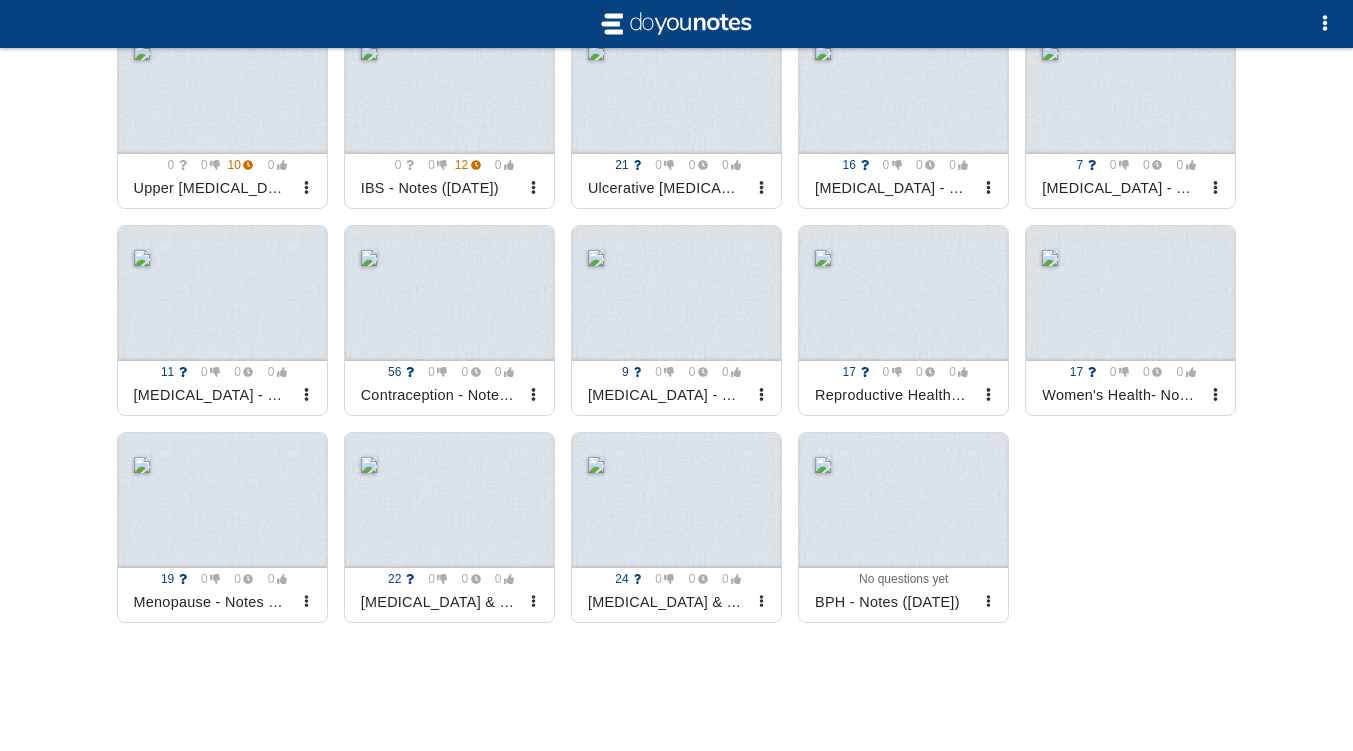 click at bounding box center [1325, 24] 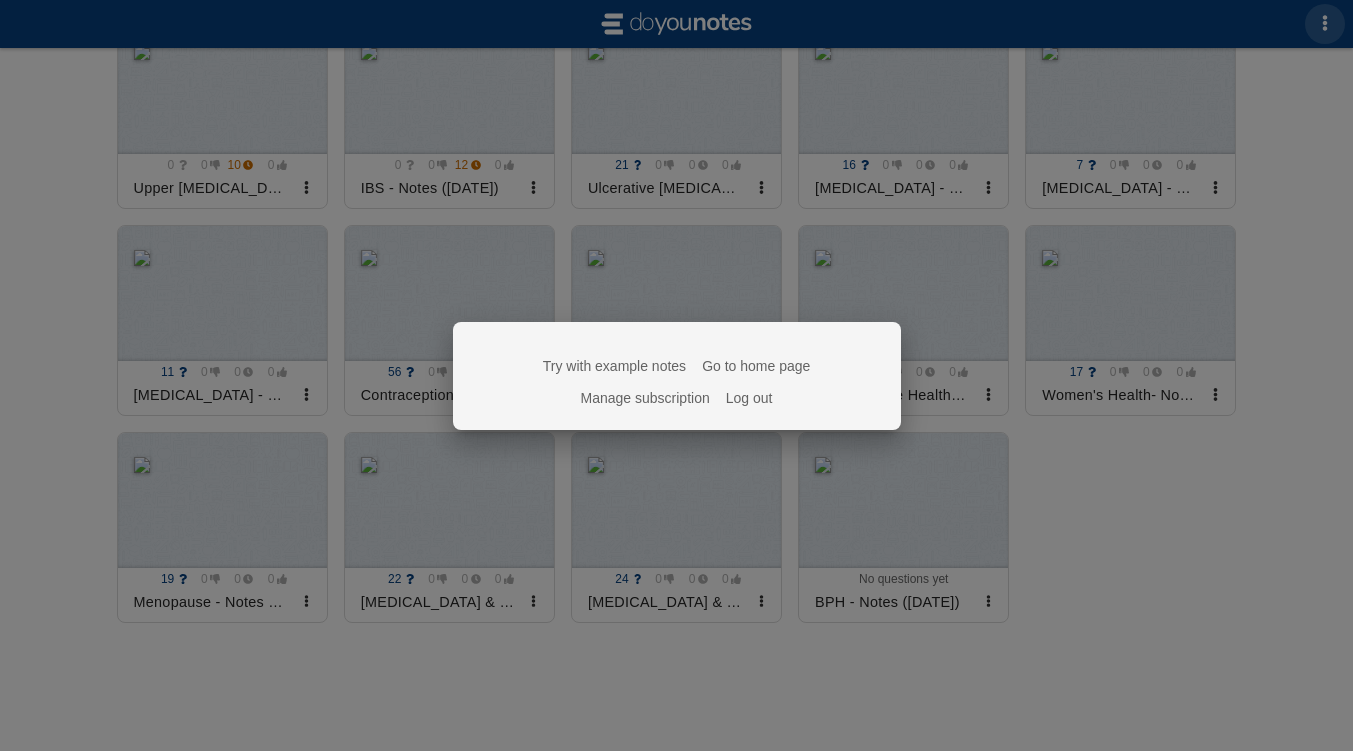 click at bounding box center (676, 375) 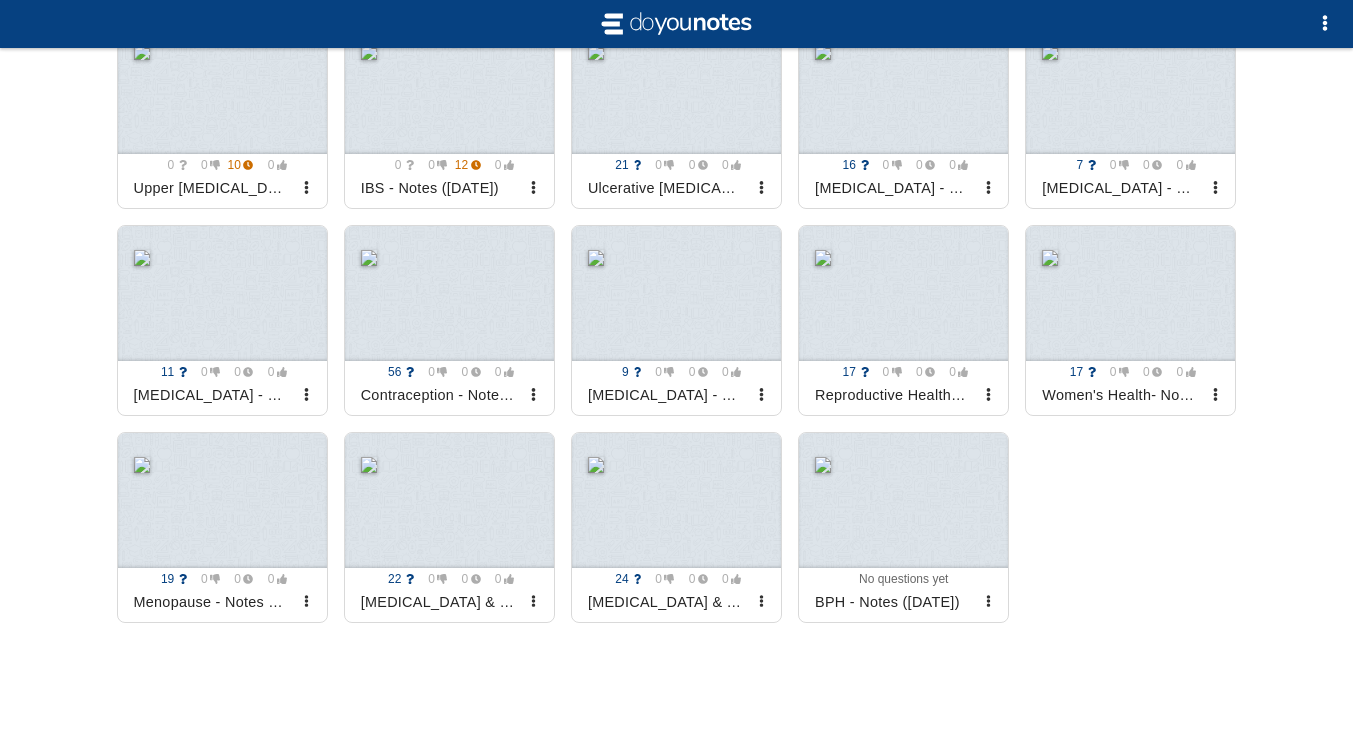 click at bounding box center [903, 500] 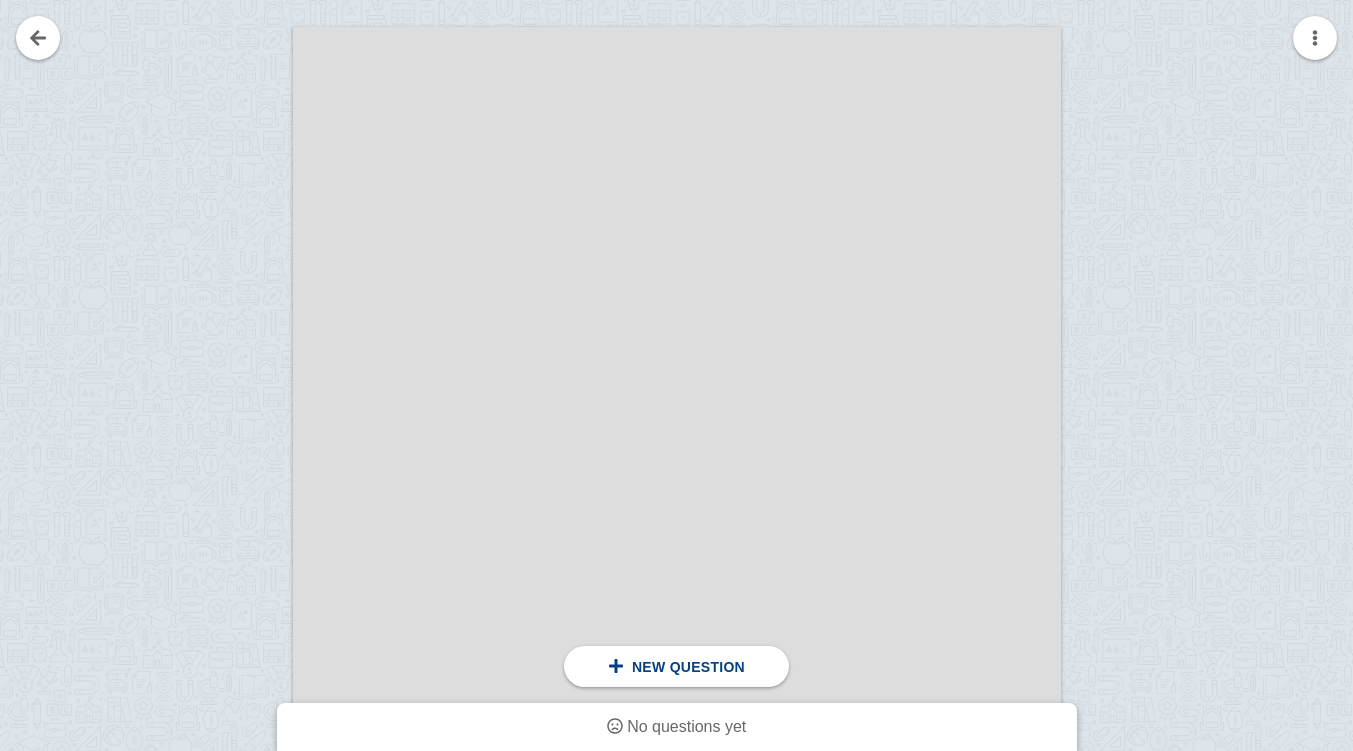 scroll, scrollTop: 2559, scrollLeft: 0, axis: vertical 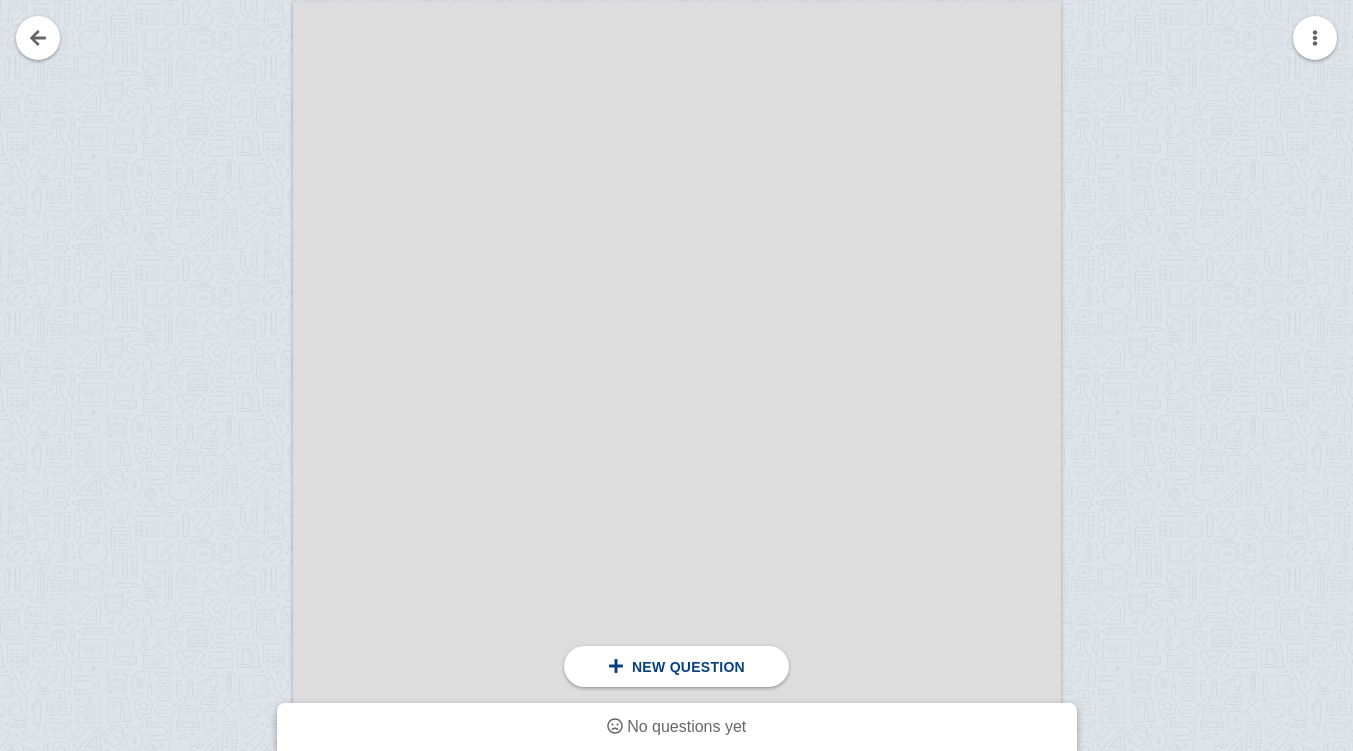 click at bounding box center (1128, 533) 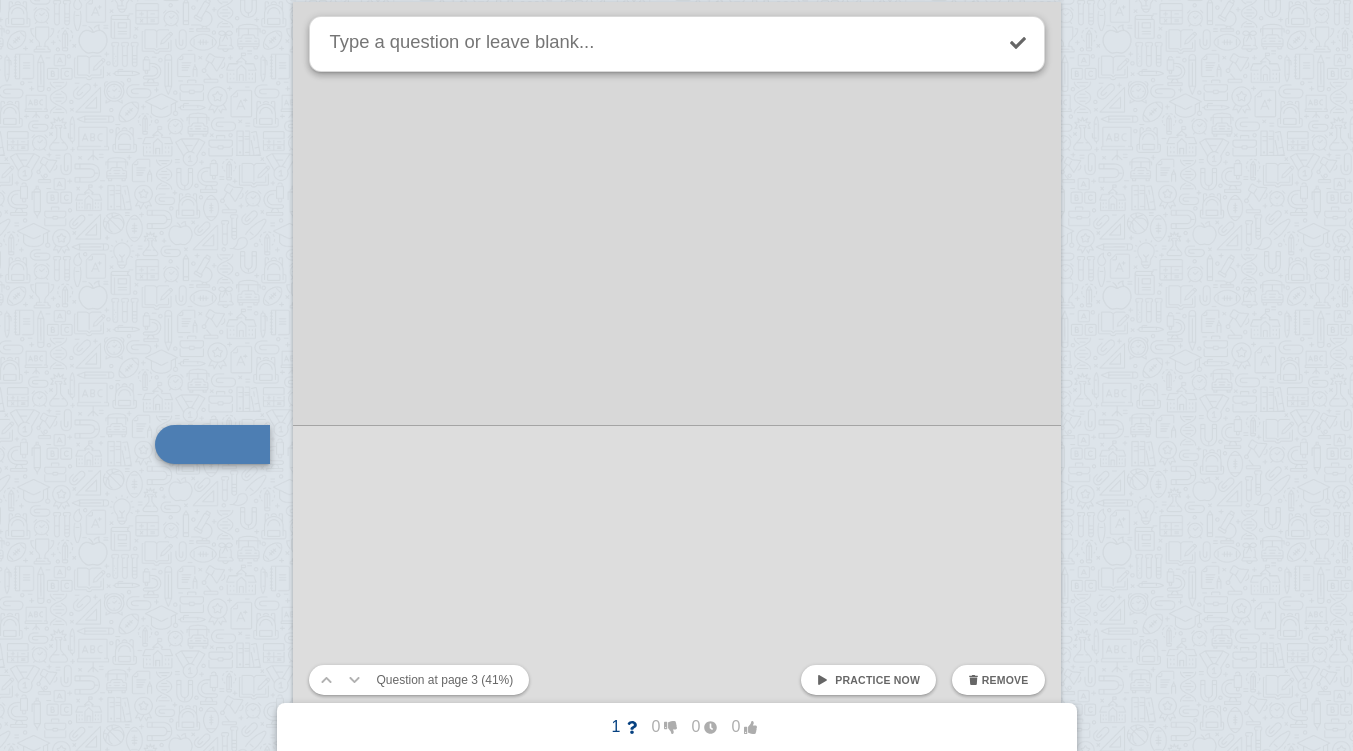 scroll, scrollTop: 2736, scrollLeft: 0, axis: vertical 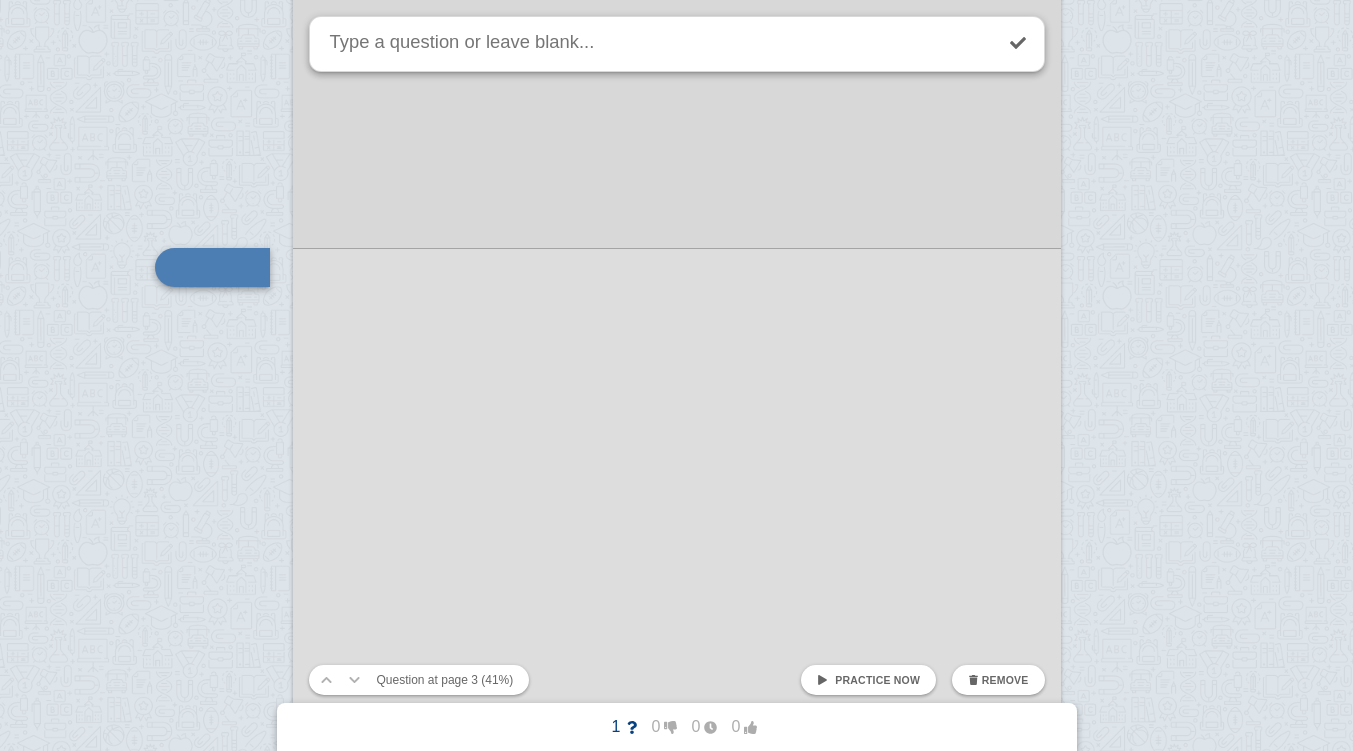 click on "Remove" at bounding box center (1005, 680) 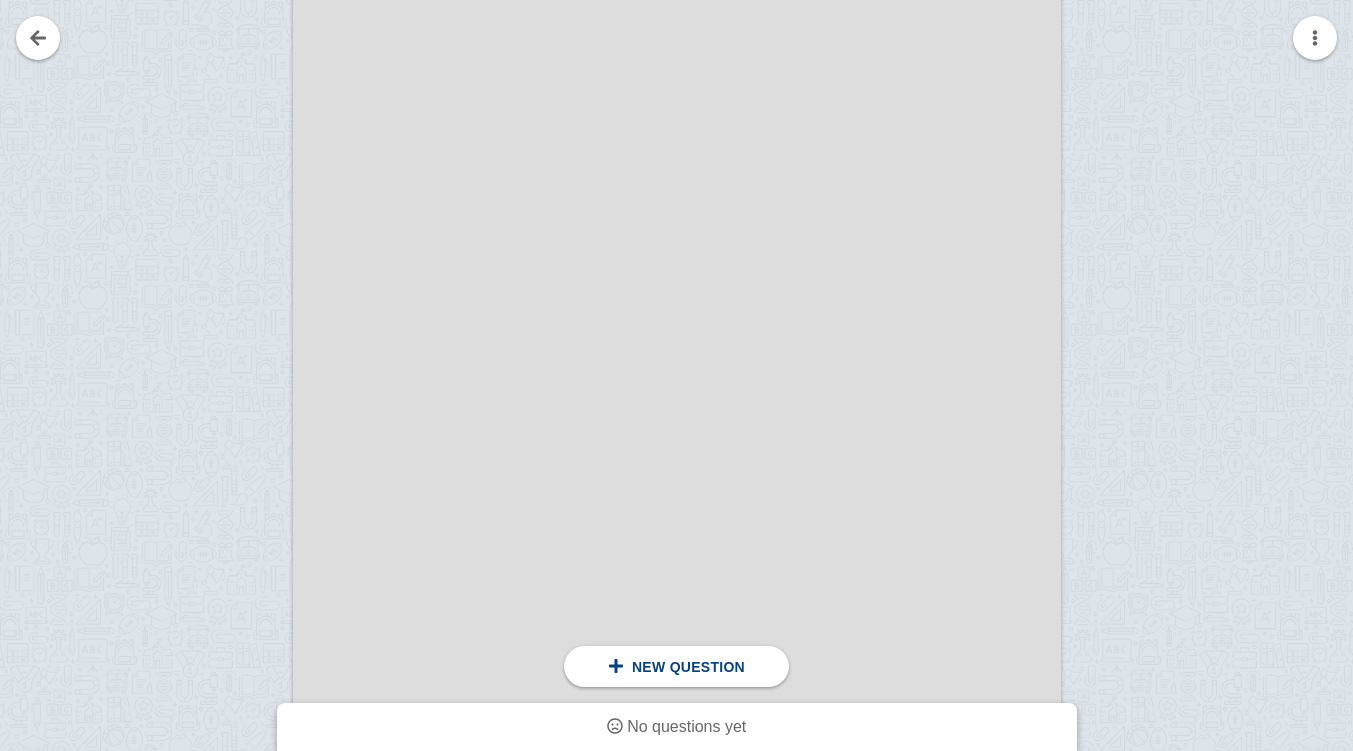 scroll, scrollTop: 2571, scrollLeft: 0, axis: vertical 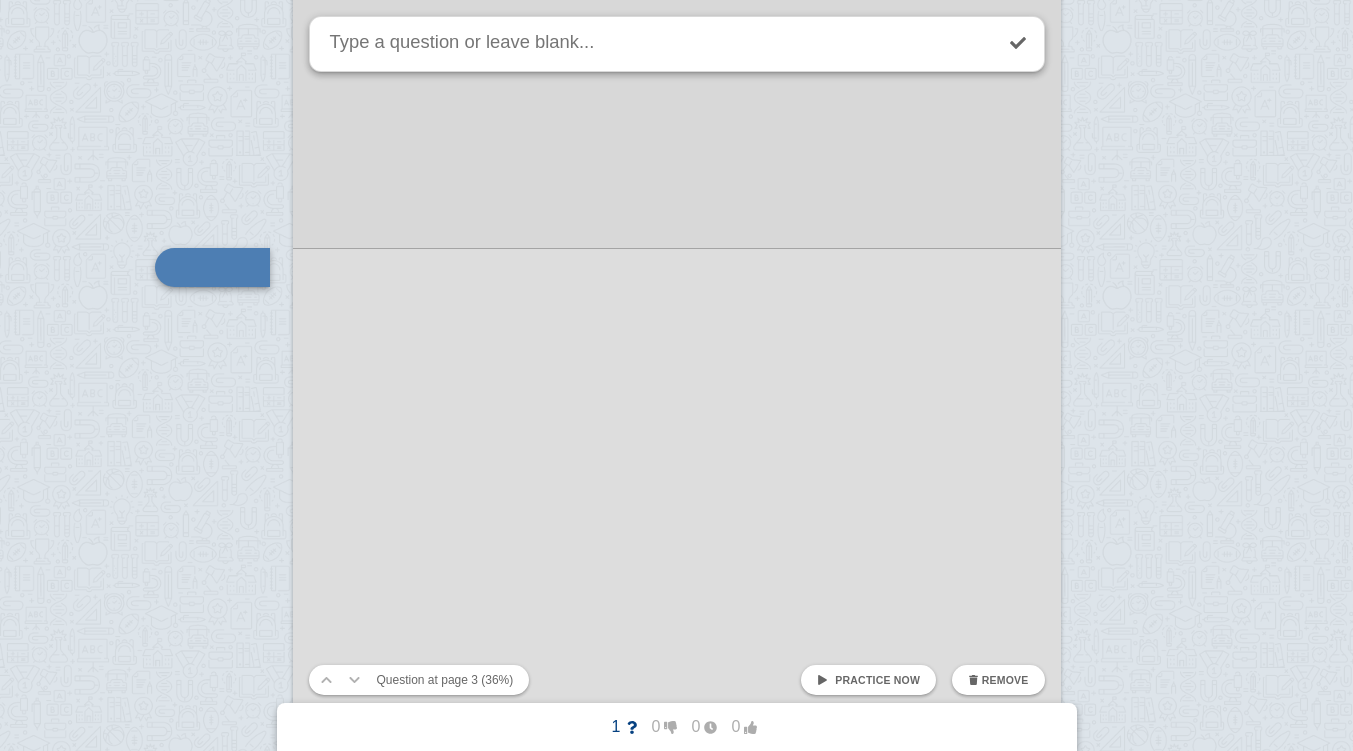 click on "Remove" at bounding box center [1005, 680] 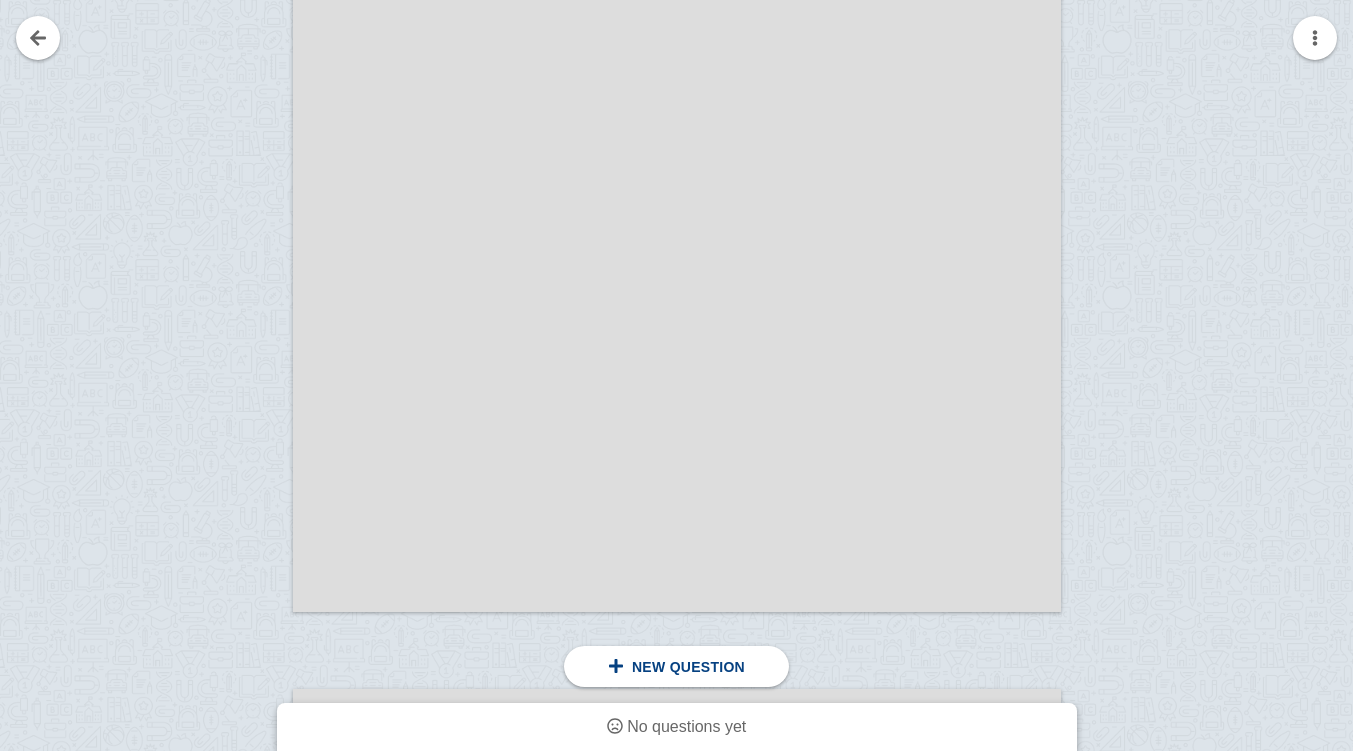 scroll, scrollTop: 2974, scrollLeft: 0, axis: vertical 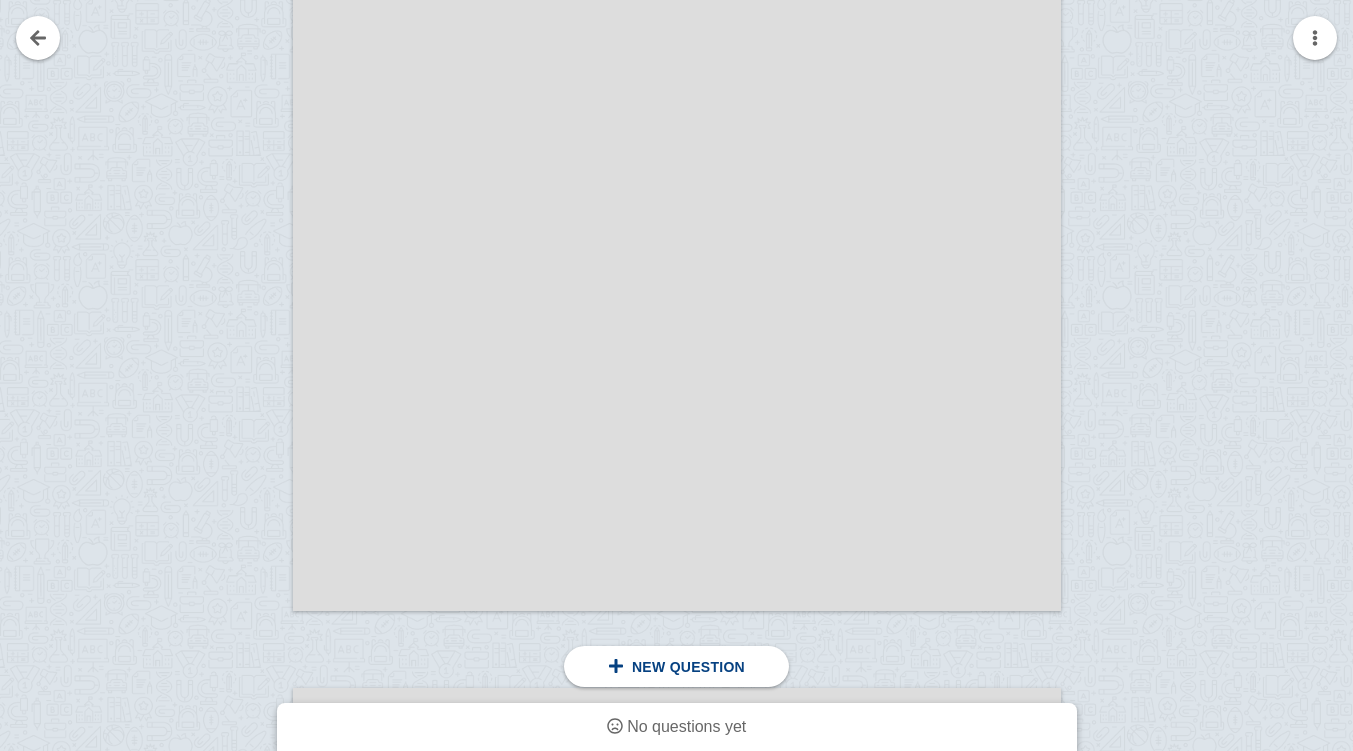 click at bounding box center (1128, 118) 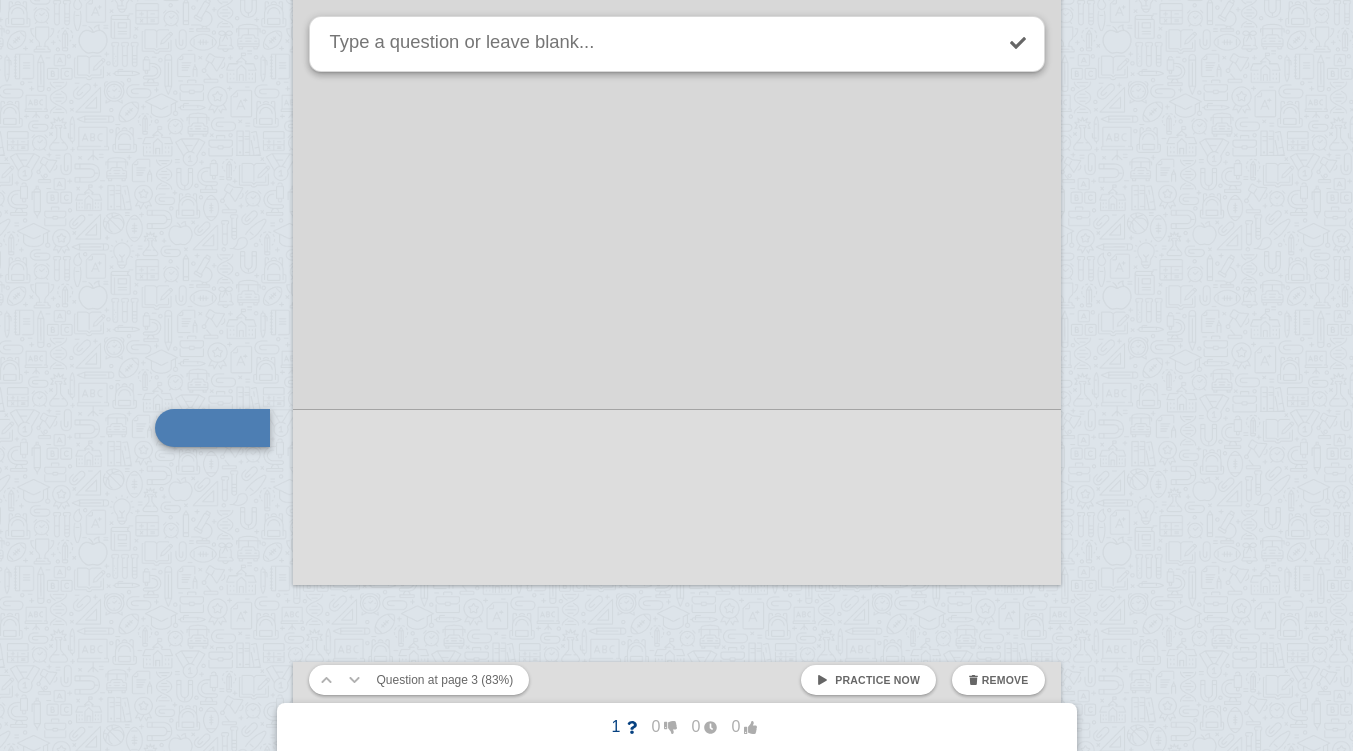 scroll, scrollTop: 2987, scrollLeft: 0, axis: vertical 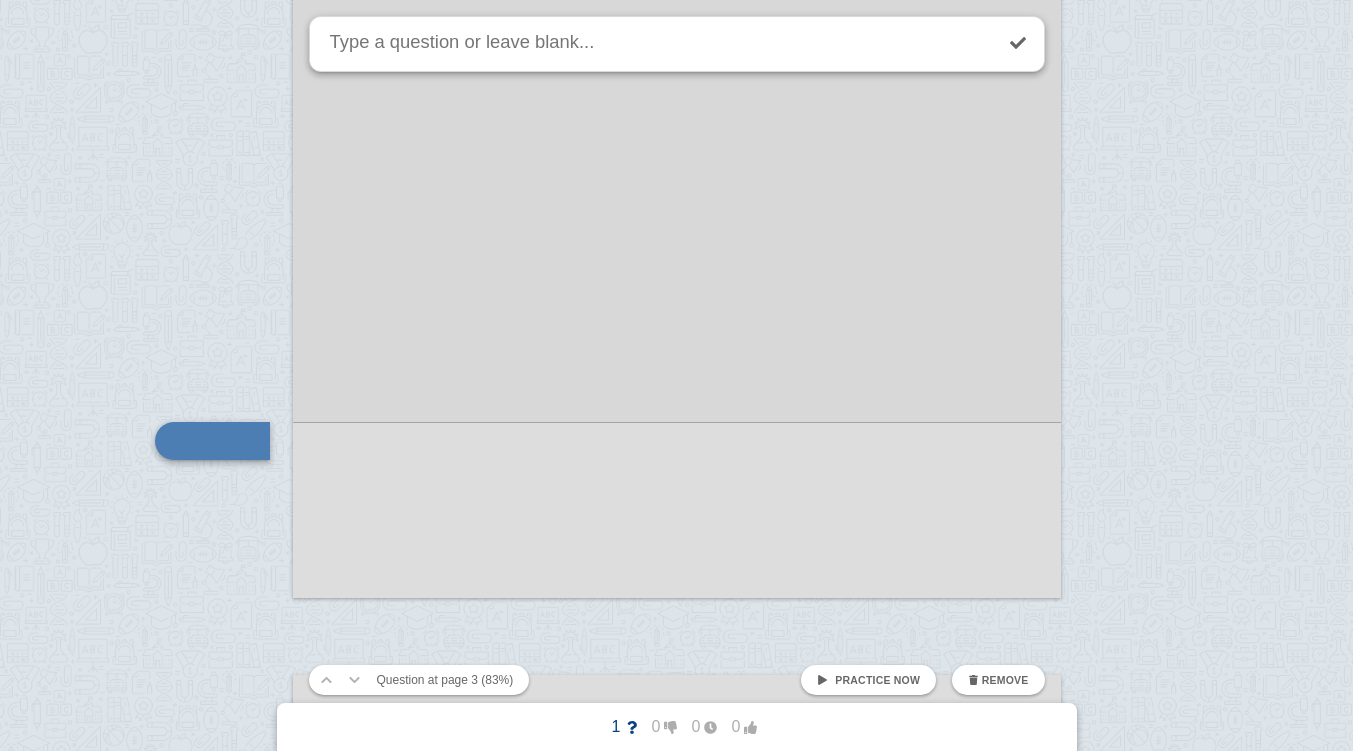 click on "Remove" at bounding box center (1005, 680) 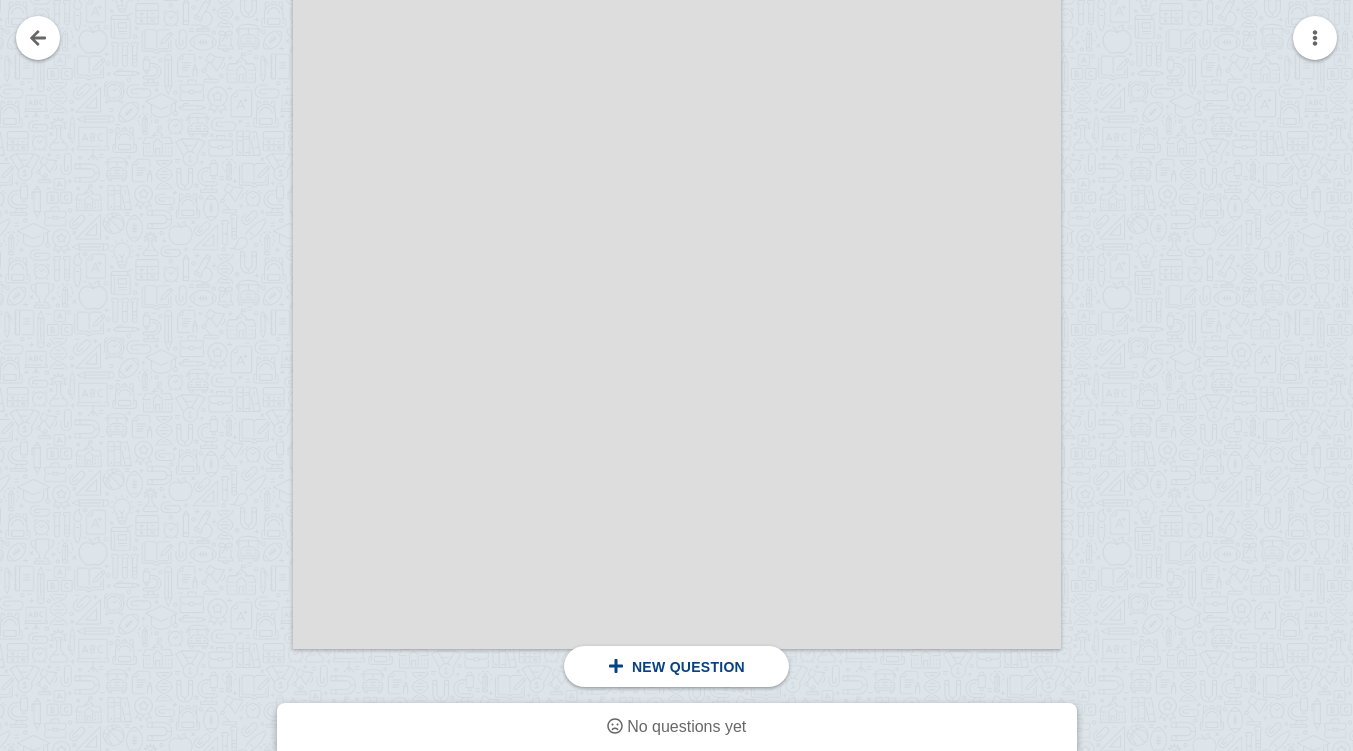 scroll, scrollTop: 2913, scrollLeft: 0, axis: vertical 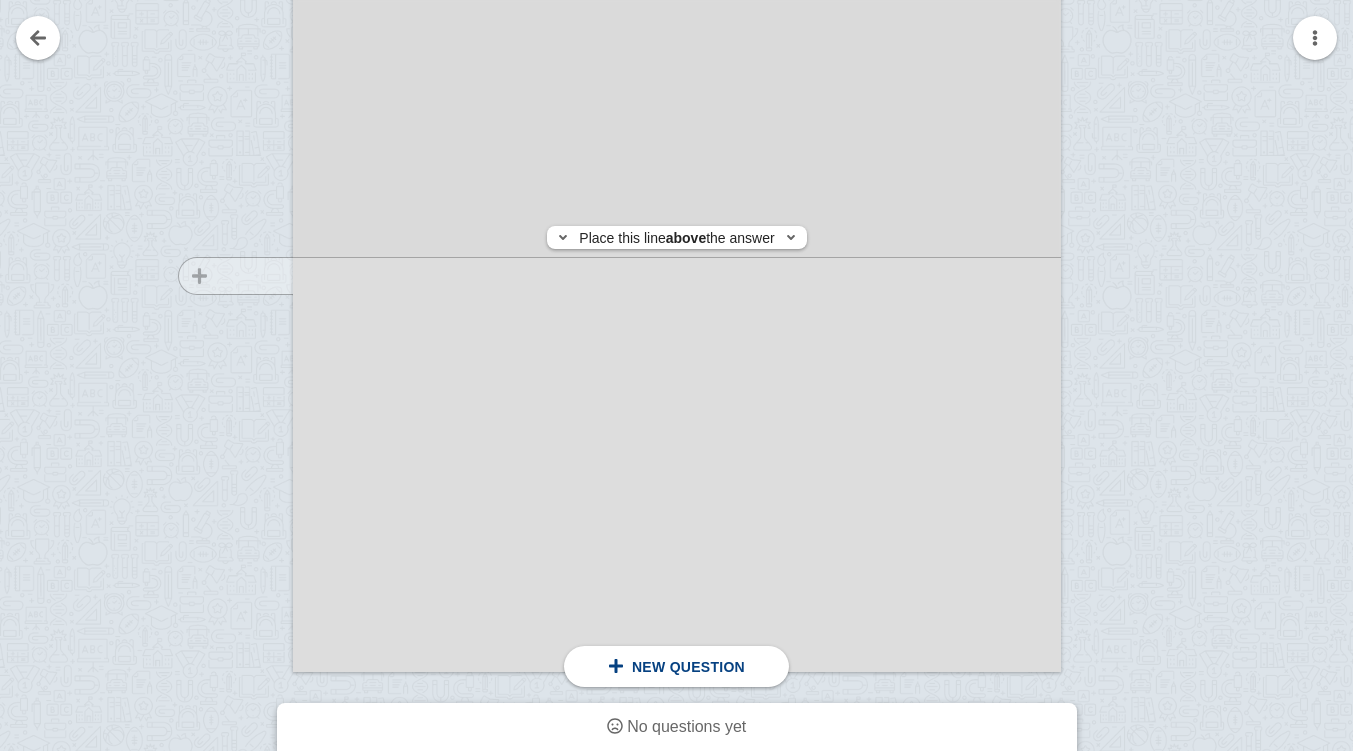 click at bounding box center [226, 179] 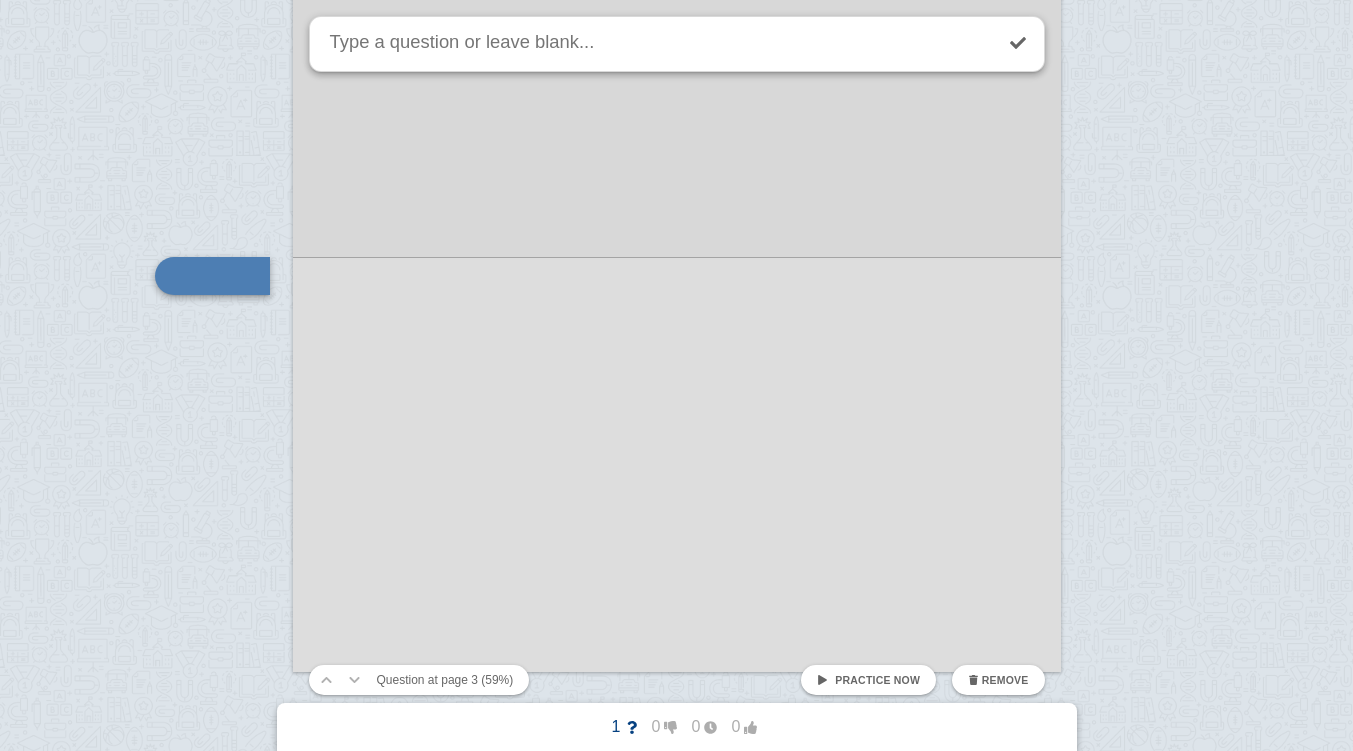 scroll, scrollTop: 2922, scrollLeft: 0, axis: vertical 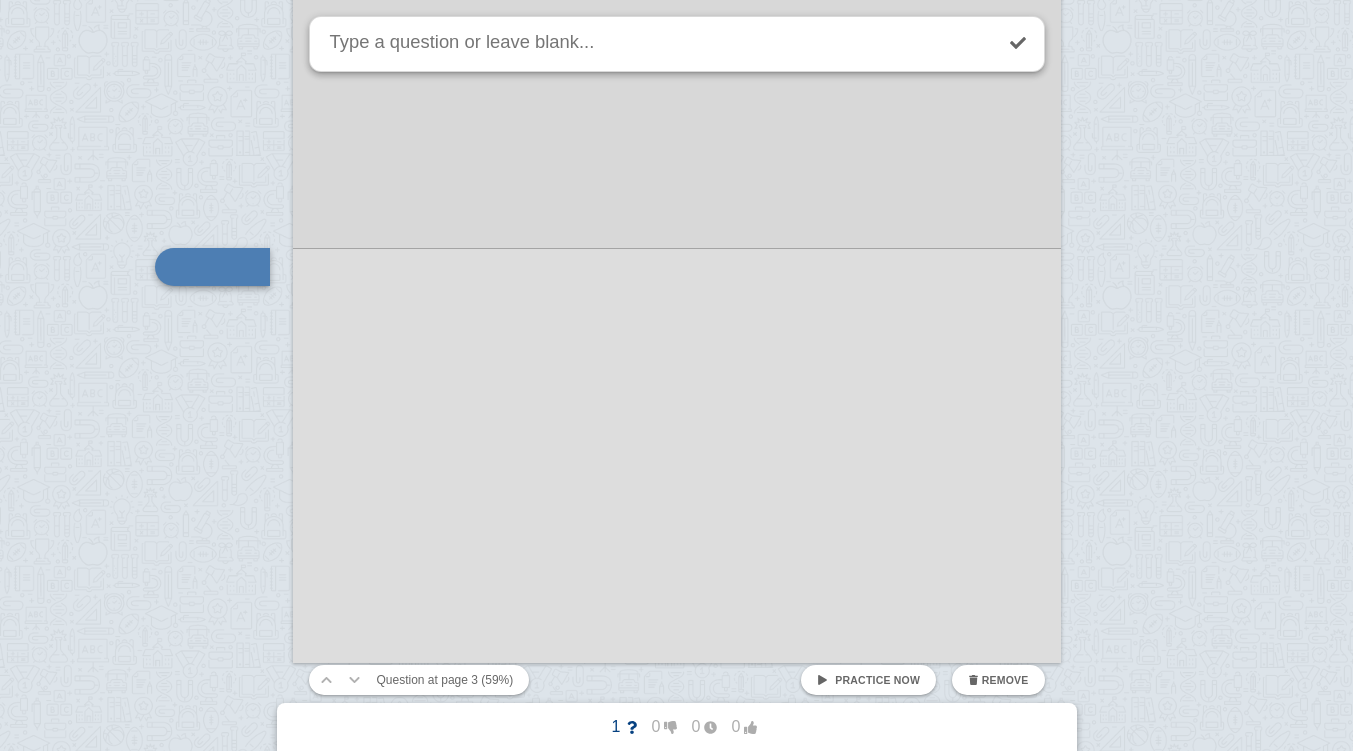click at bounding box center [677, 151] 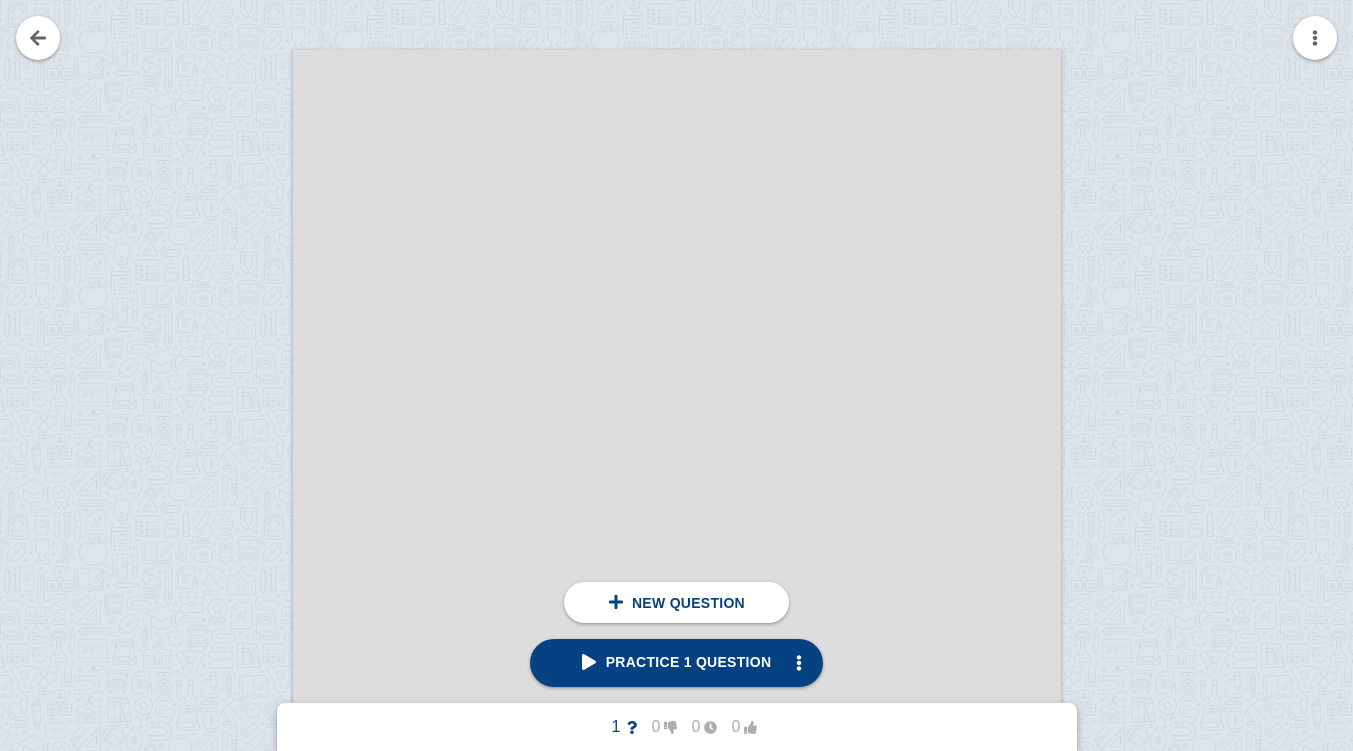 scroll, scrollTop: 3613, scrollLeft: 0, axis: vertical 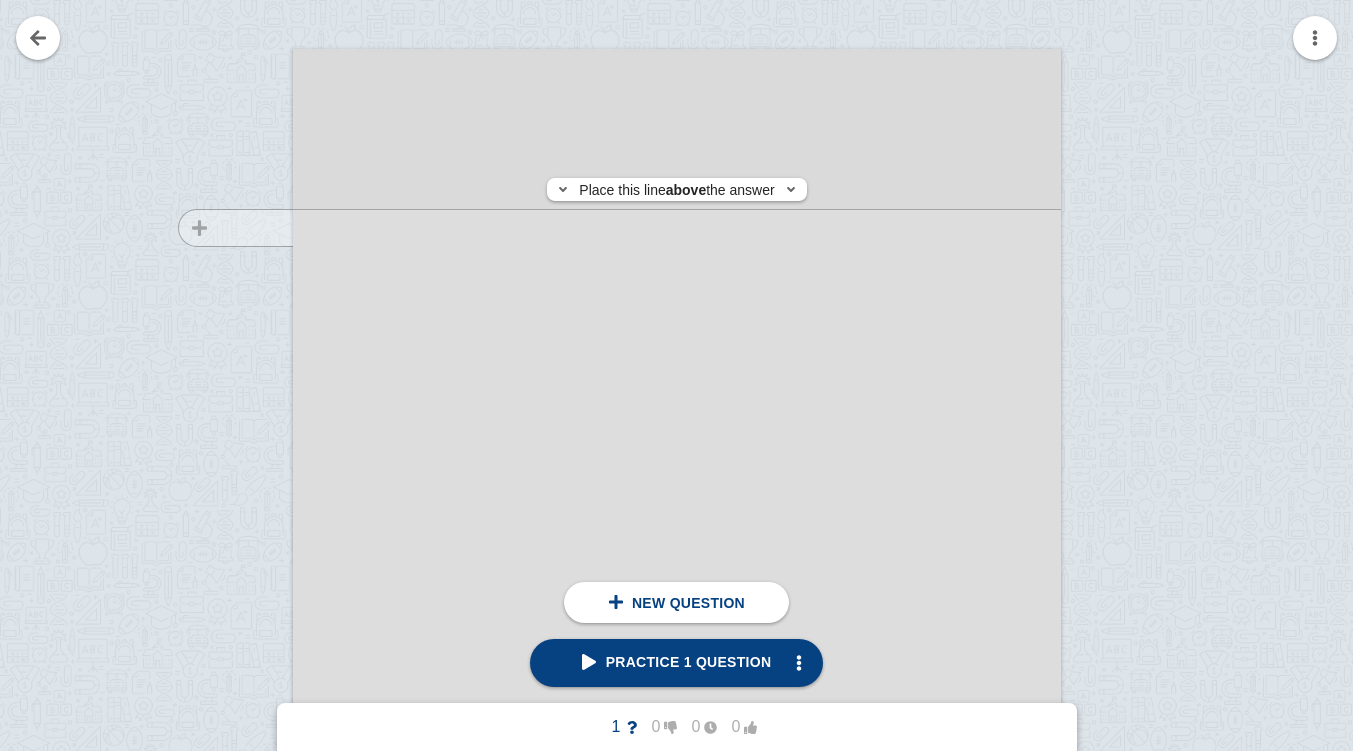 click at bounding box center (226, 580) 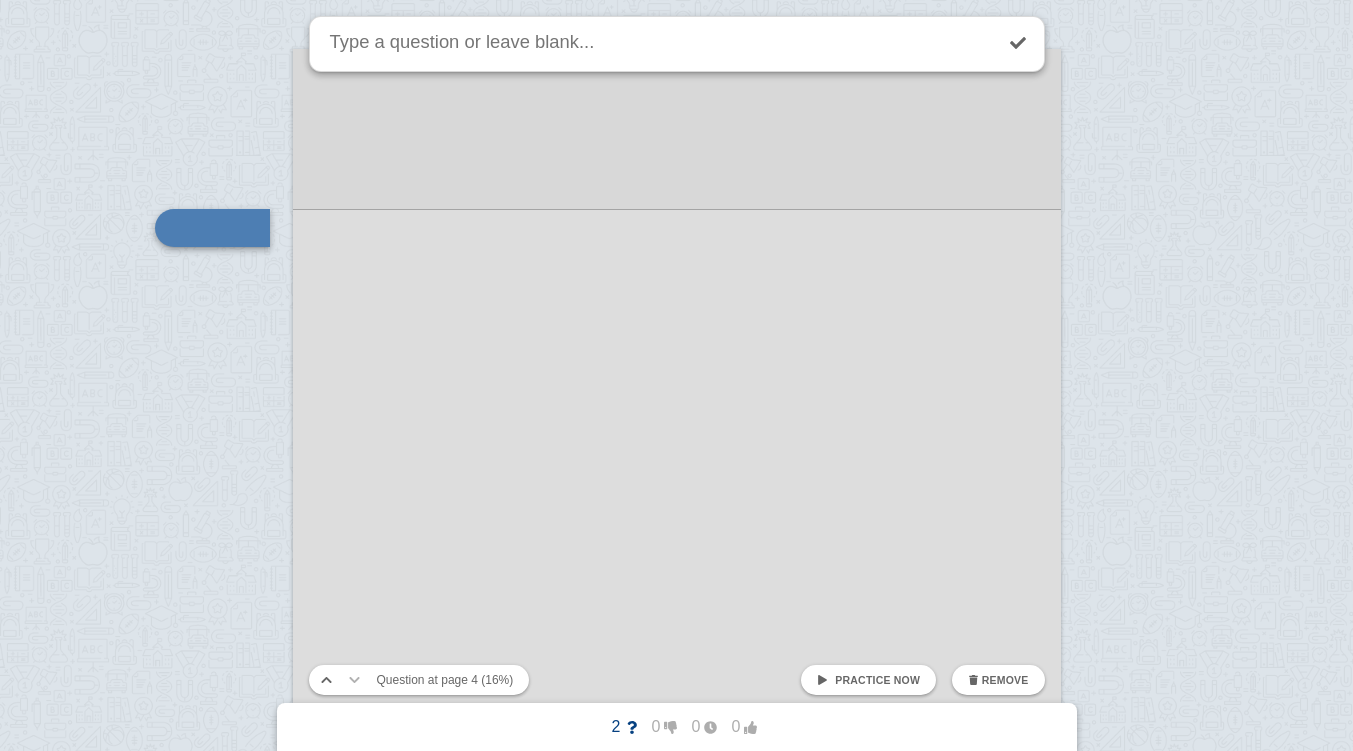 scroll, scrollTop: 3574, scrollLeft: 0, axis: vertical 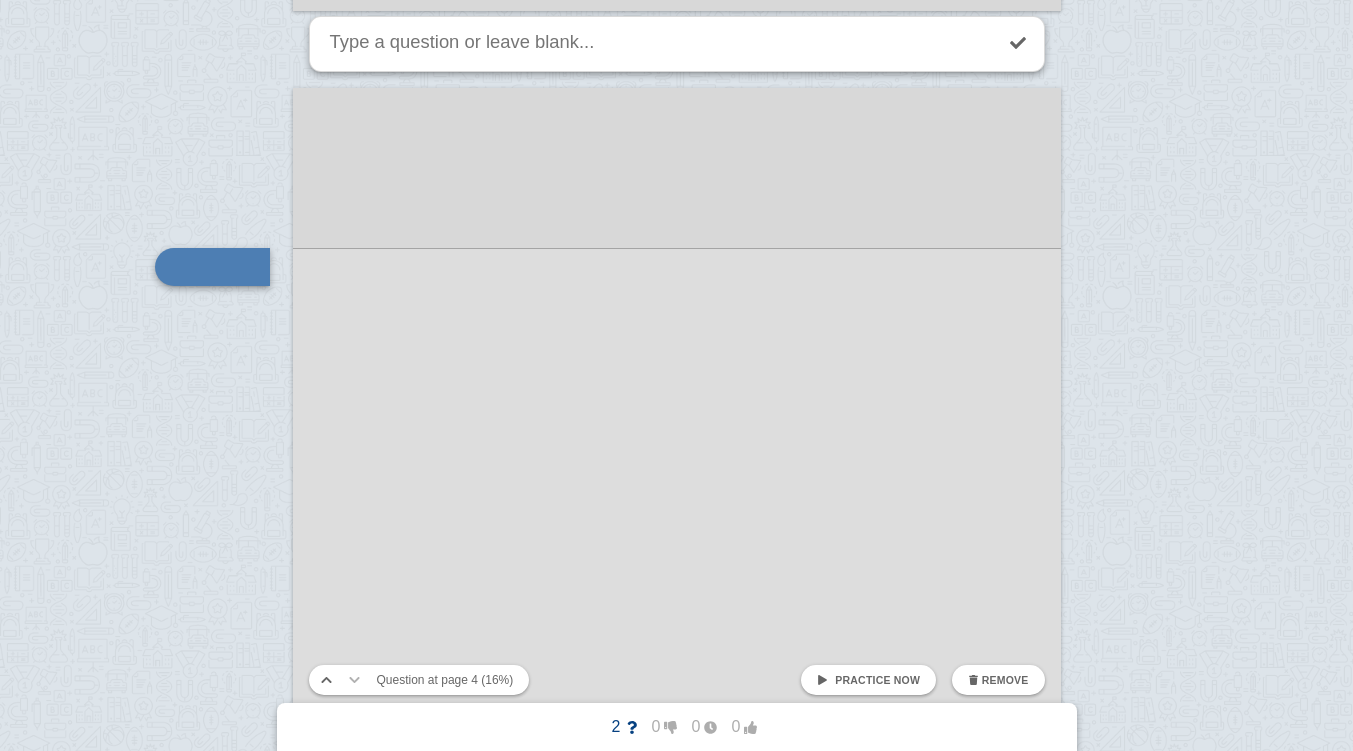 click at bounding box center (676, 4490) 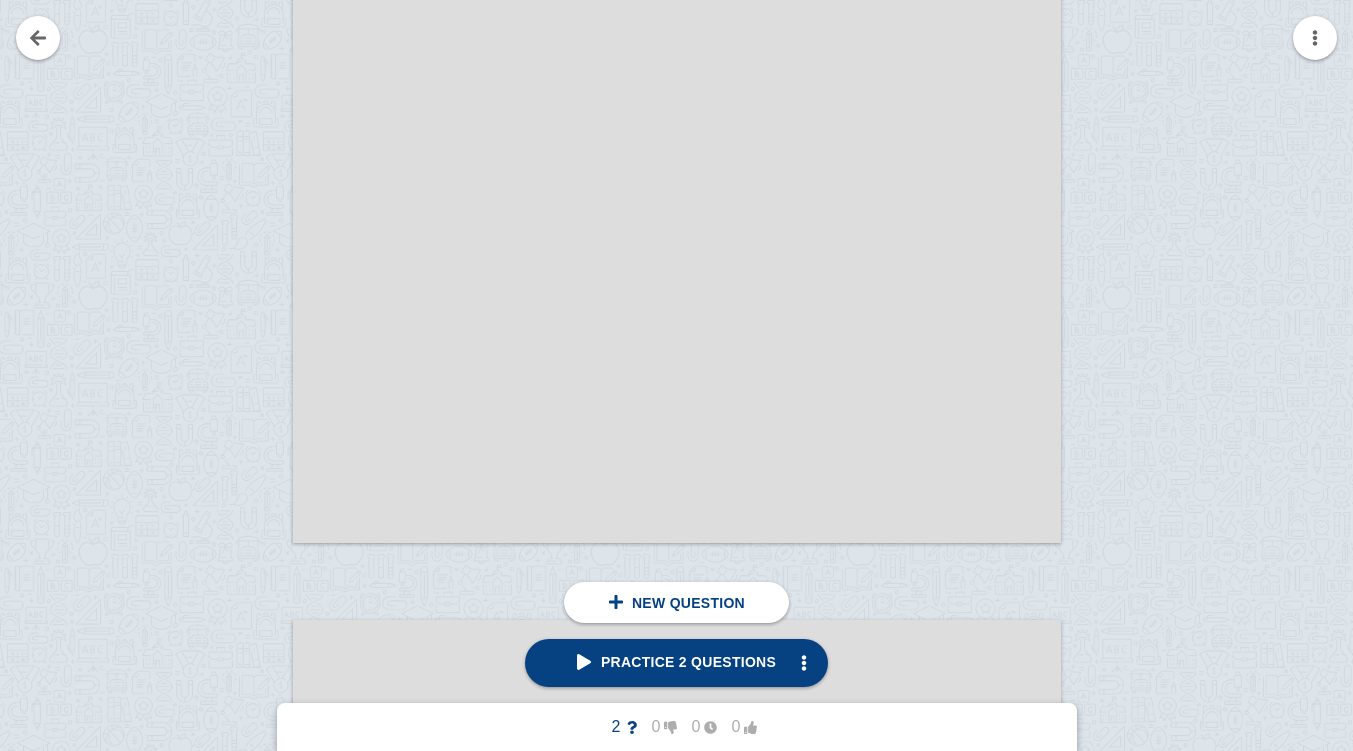 scroll, scrollTop: 4142, scrollLeft: 0, axis: vertical 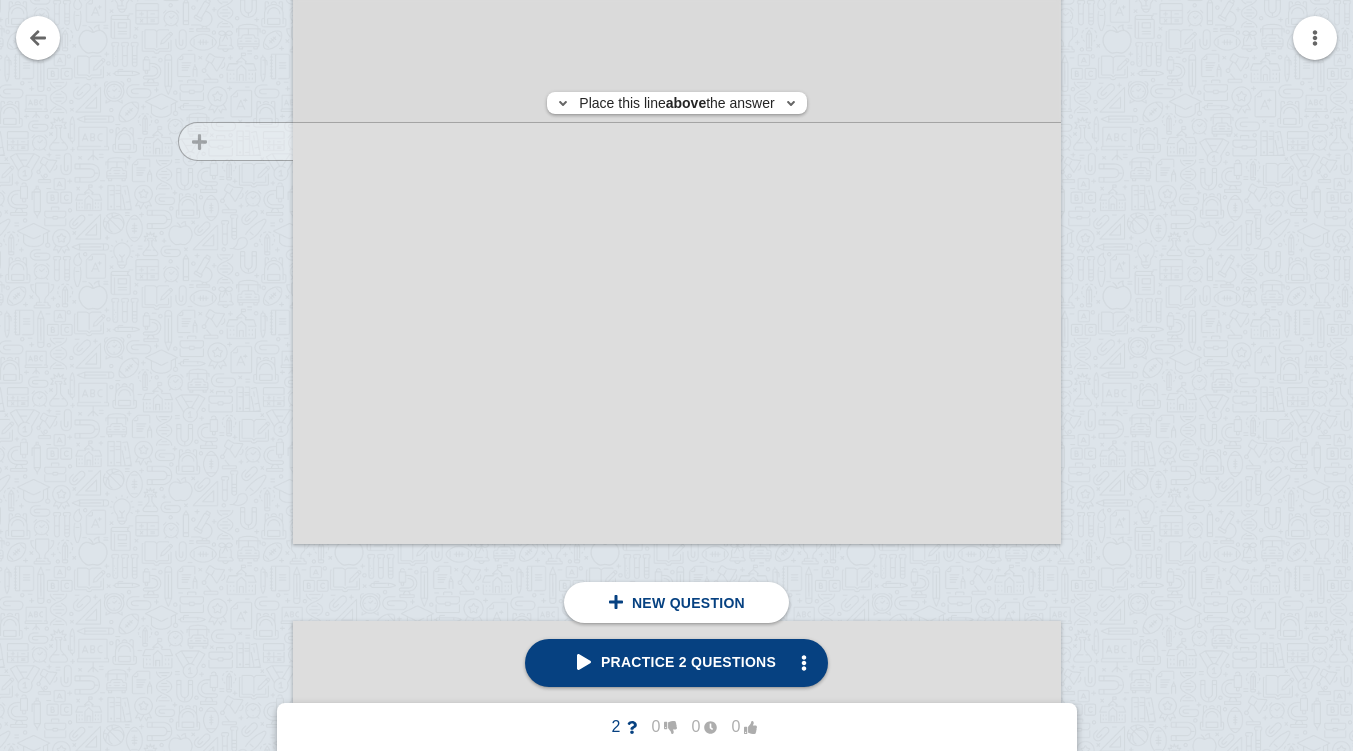 click at bounding box center (226, 51) 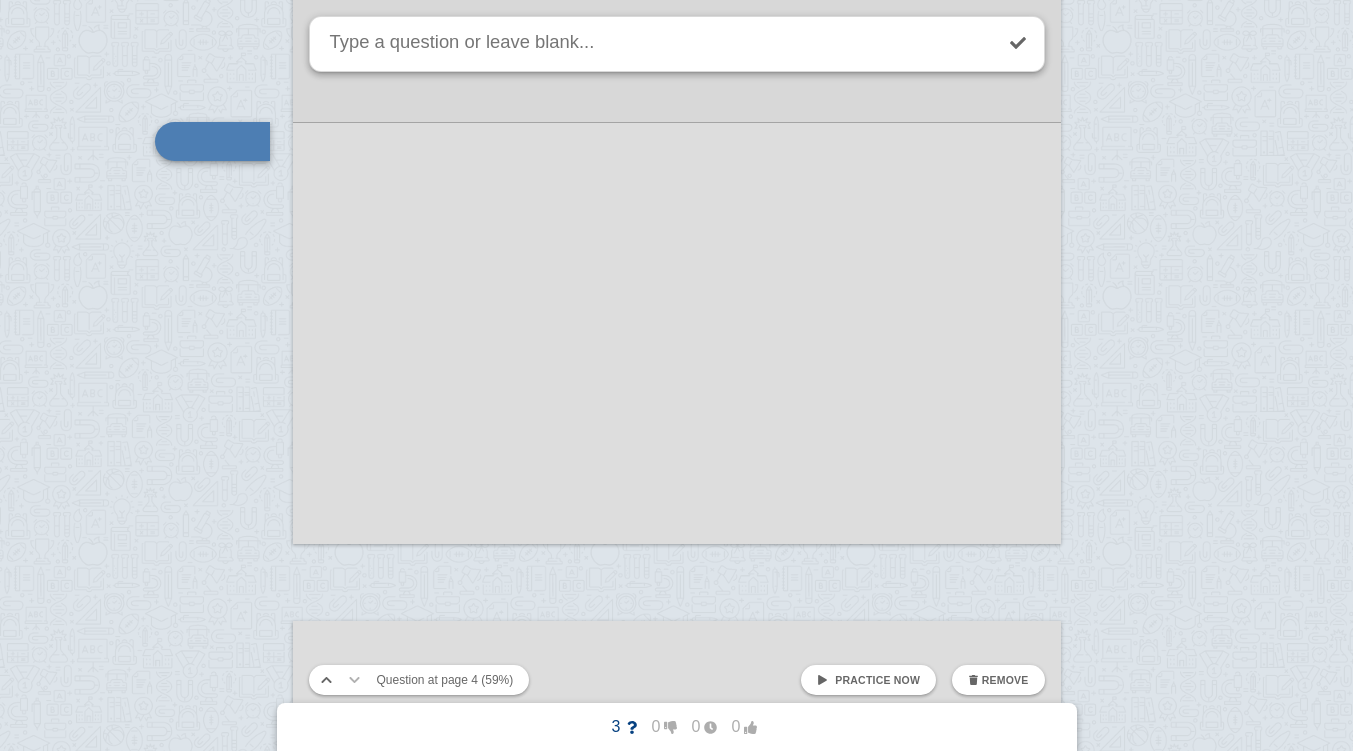 scroll, scrollTop: 4016, scrollLeft: 0, axis: vertical 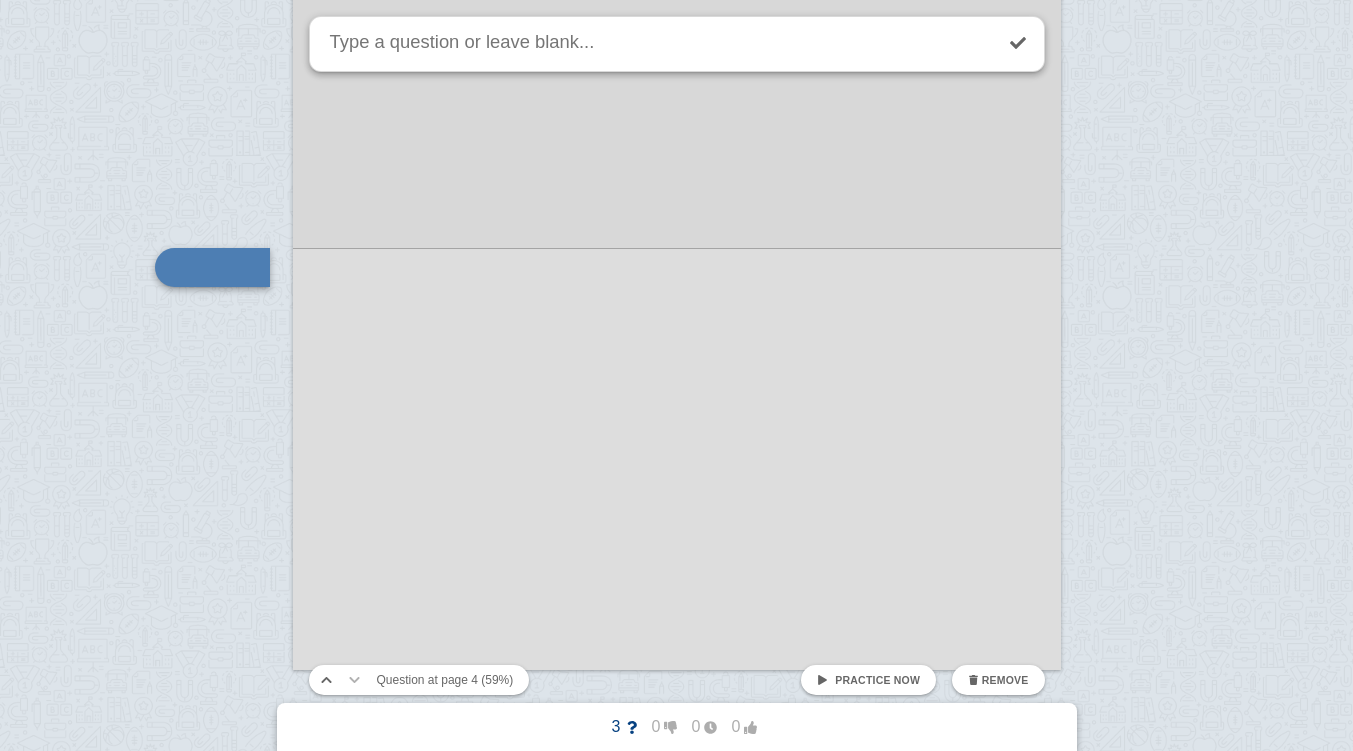 click at bounding box center (676, 4048) 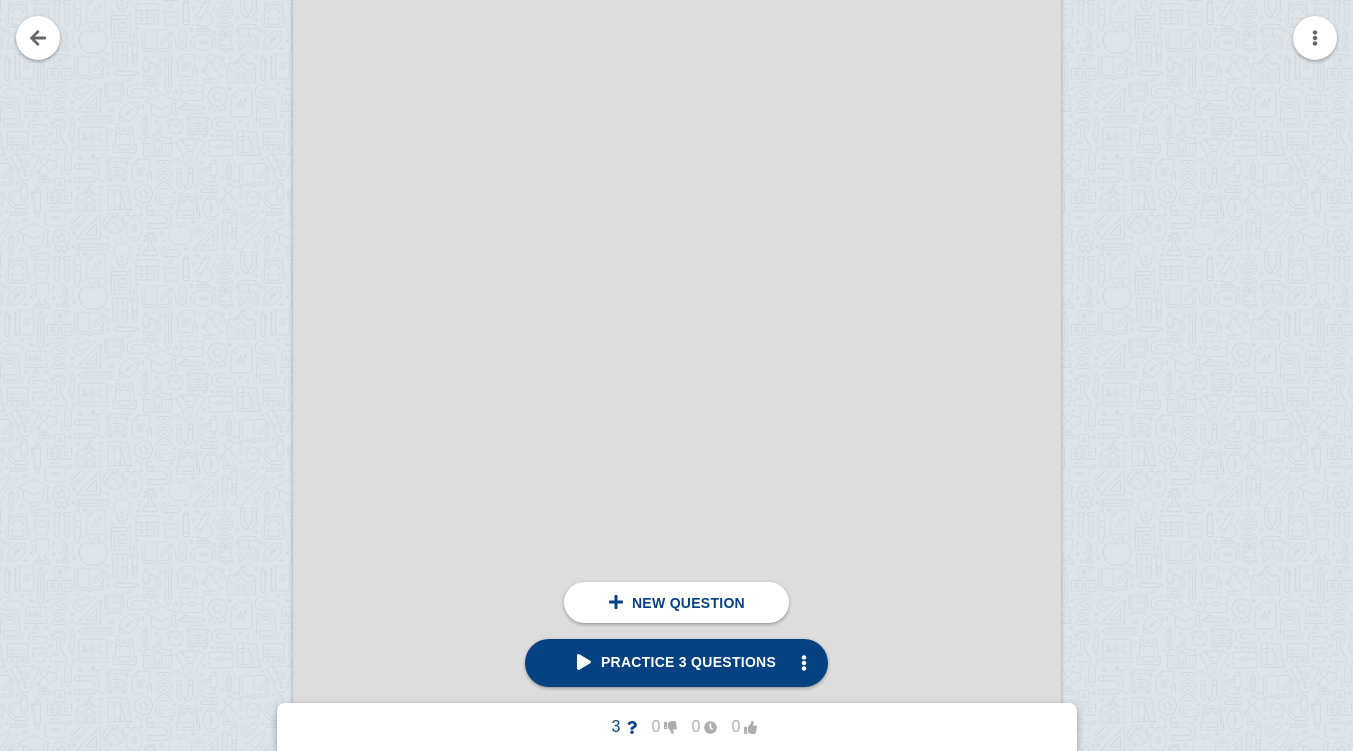 scroll, scrollTop: 4774, scrollLeft: 0, axis: vertical 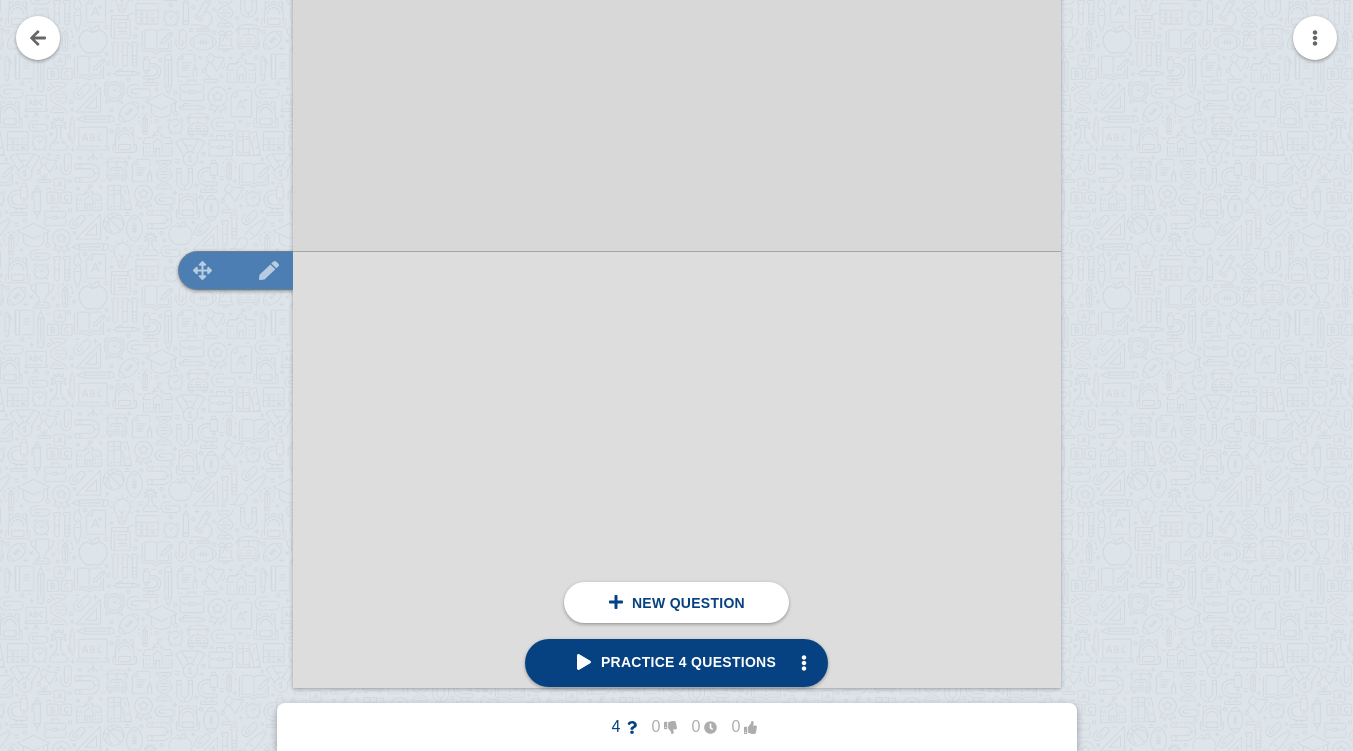click at bounding box center (235, 270) 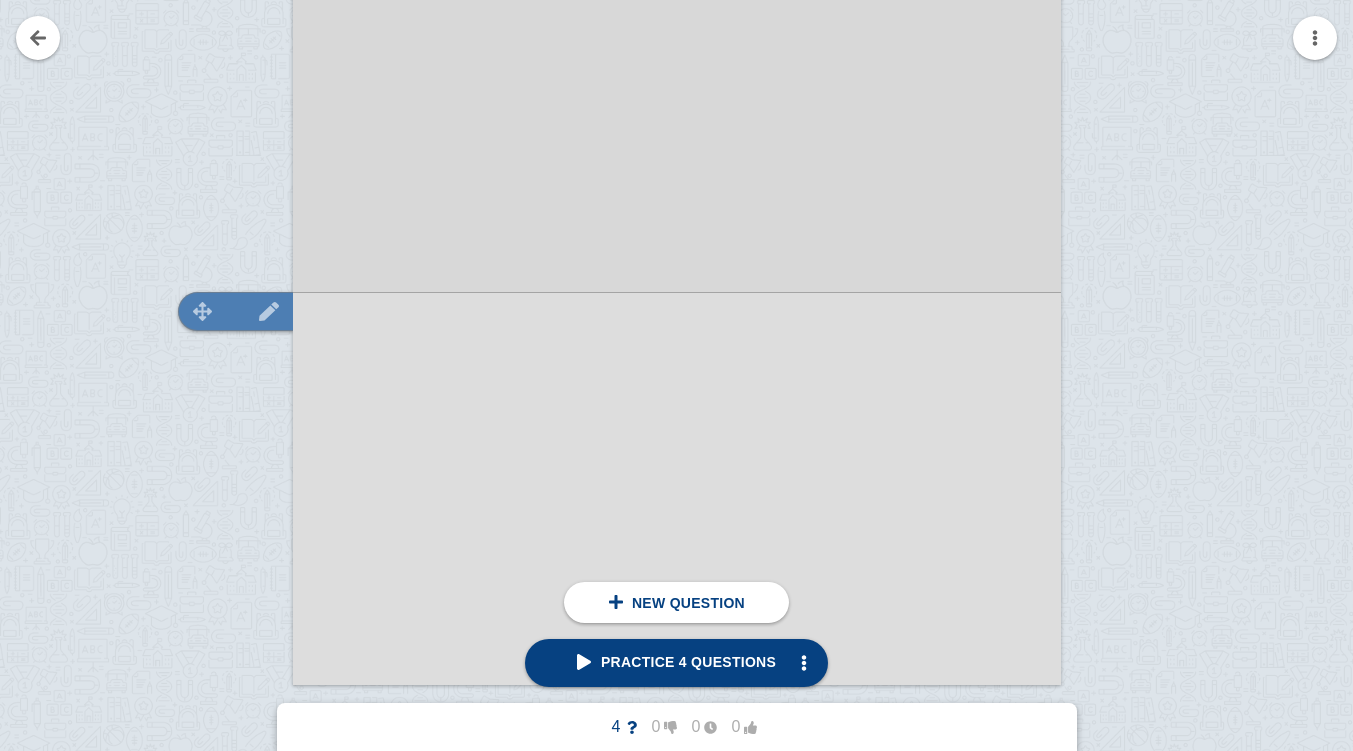 click at bounding box center (203, 311) 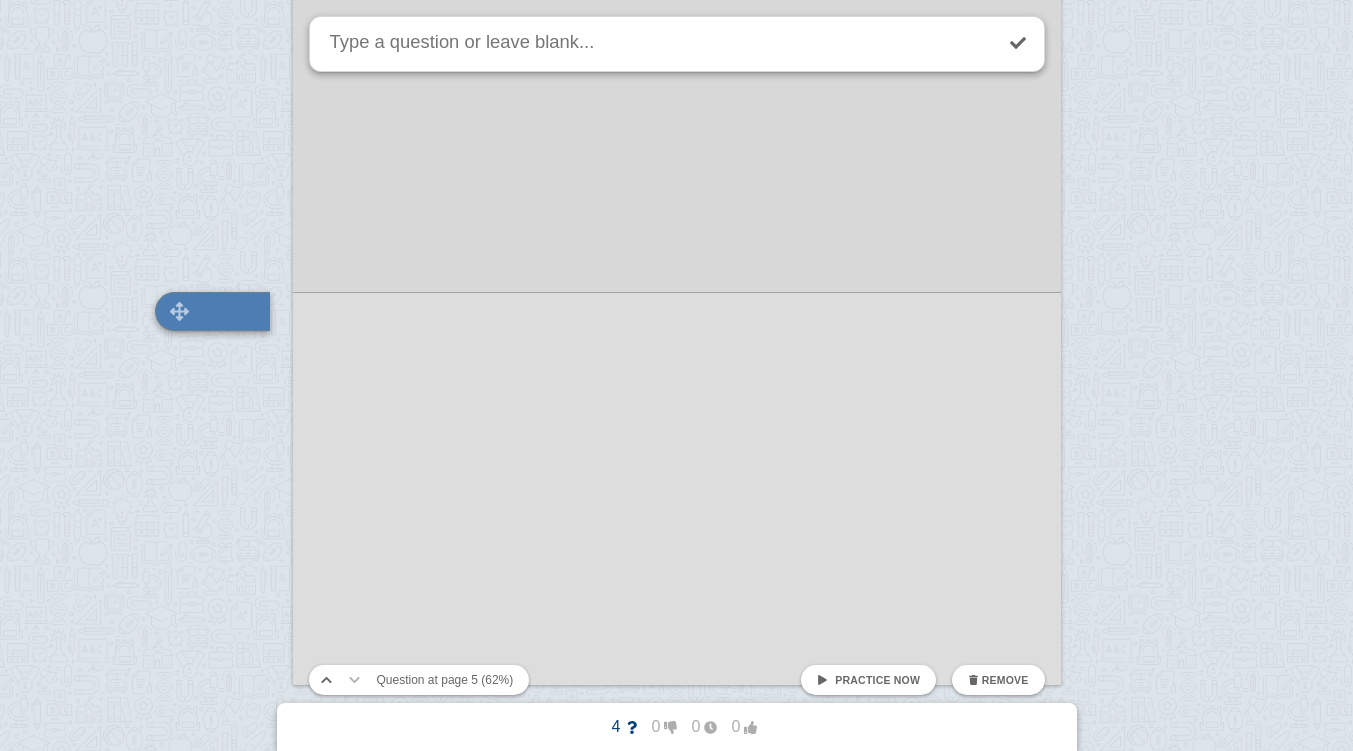scroll, scrollTop: 5146, scrollLeft: 0, axis: vertical 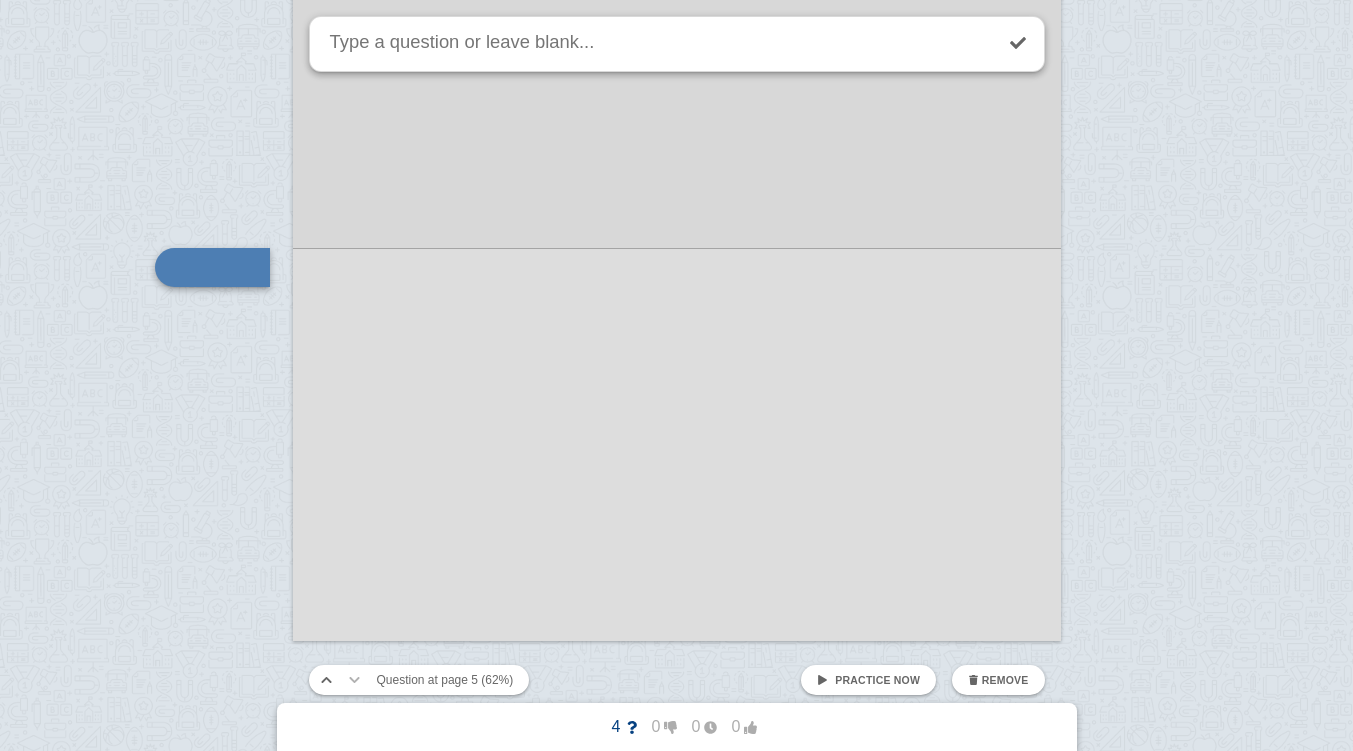 click at bounding box center [676, 2918] 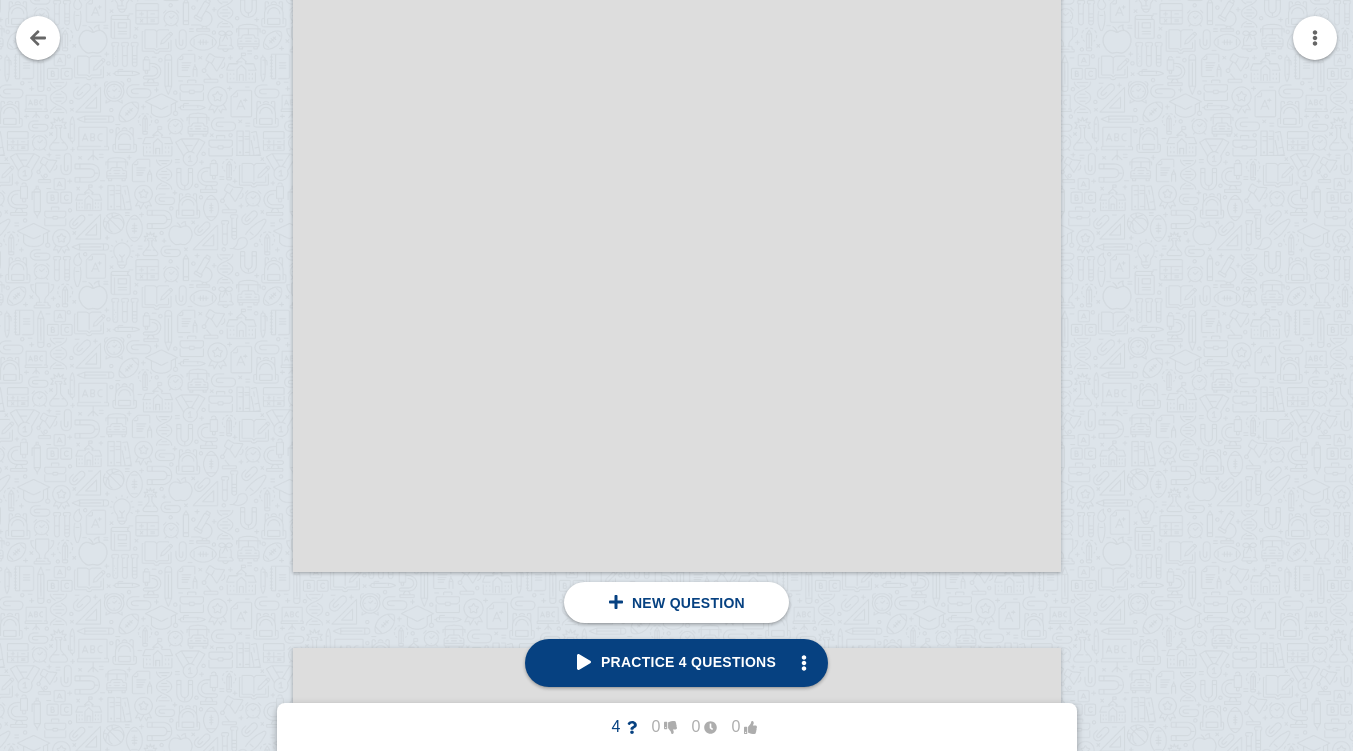 scroll, scrollTop: 6318, scrollLeft: 0, axis: vertical 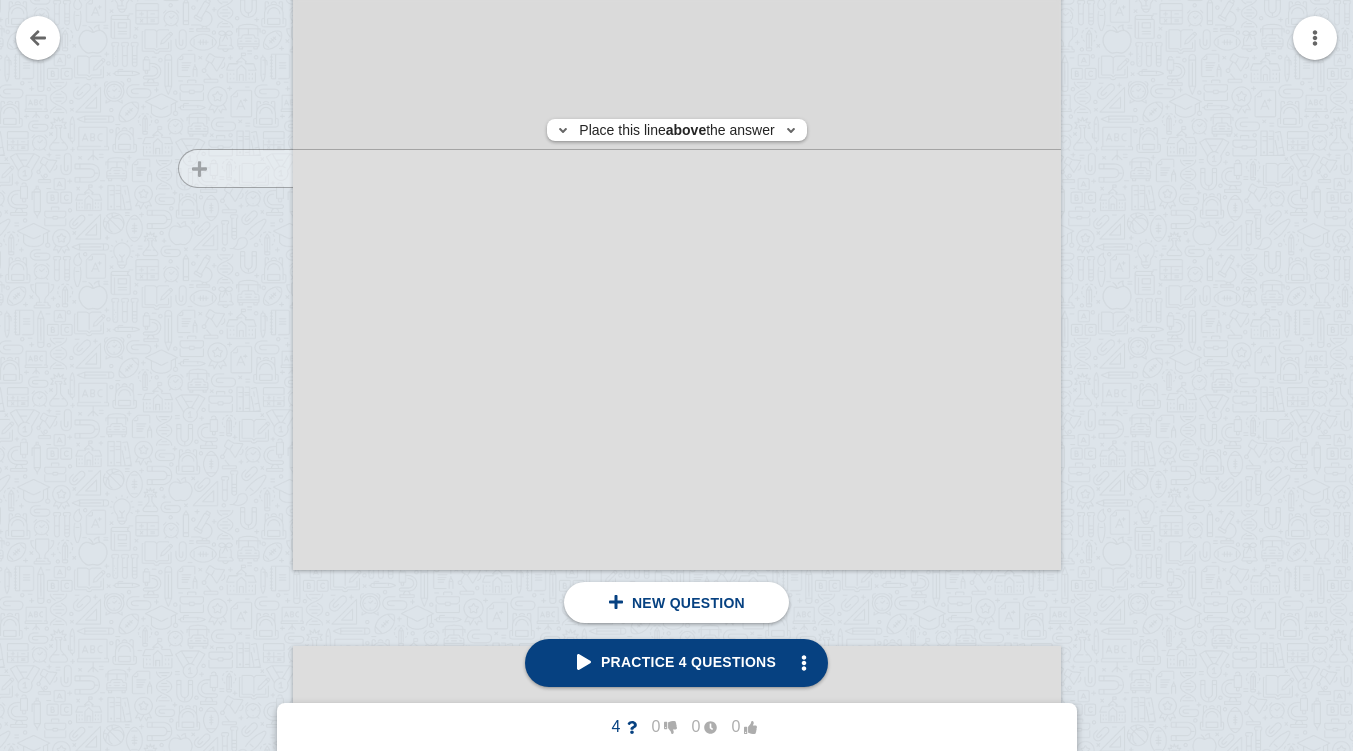 click at bounding box center [226, 77] 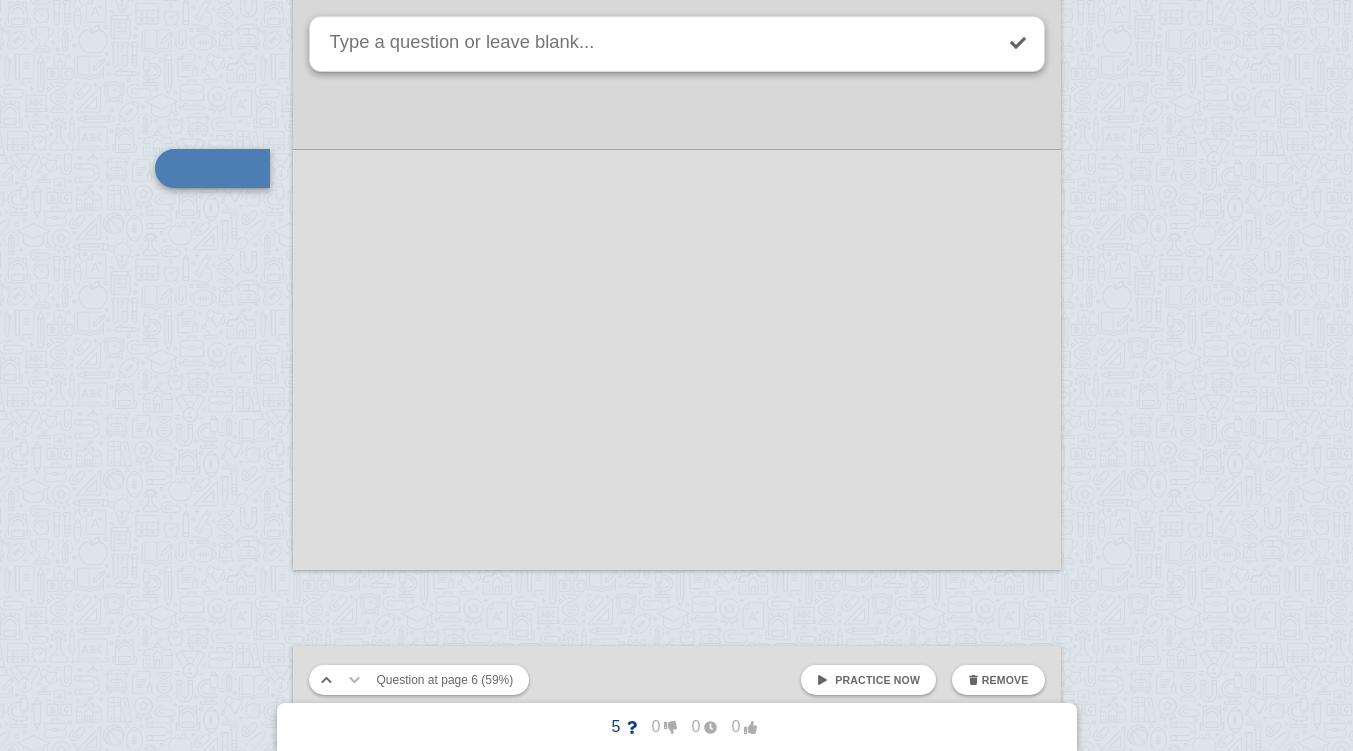 scroll, scrollTop: 6219, scrollLeft: 0, axis: vertical 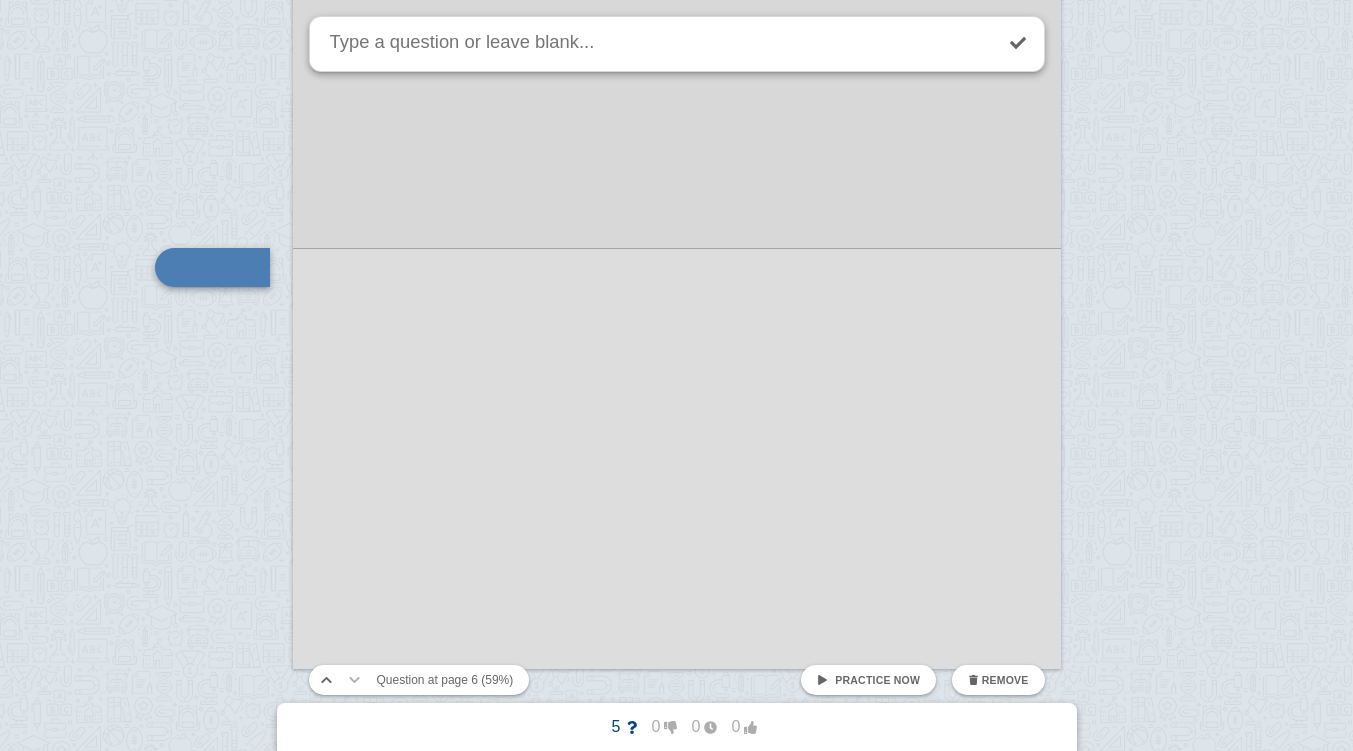 click at bounding box center [676, 1845] 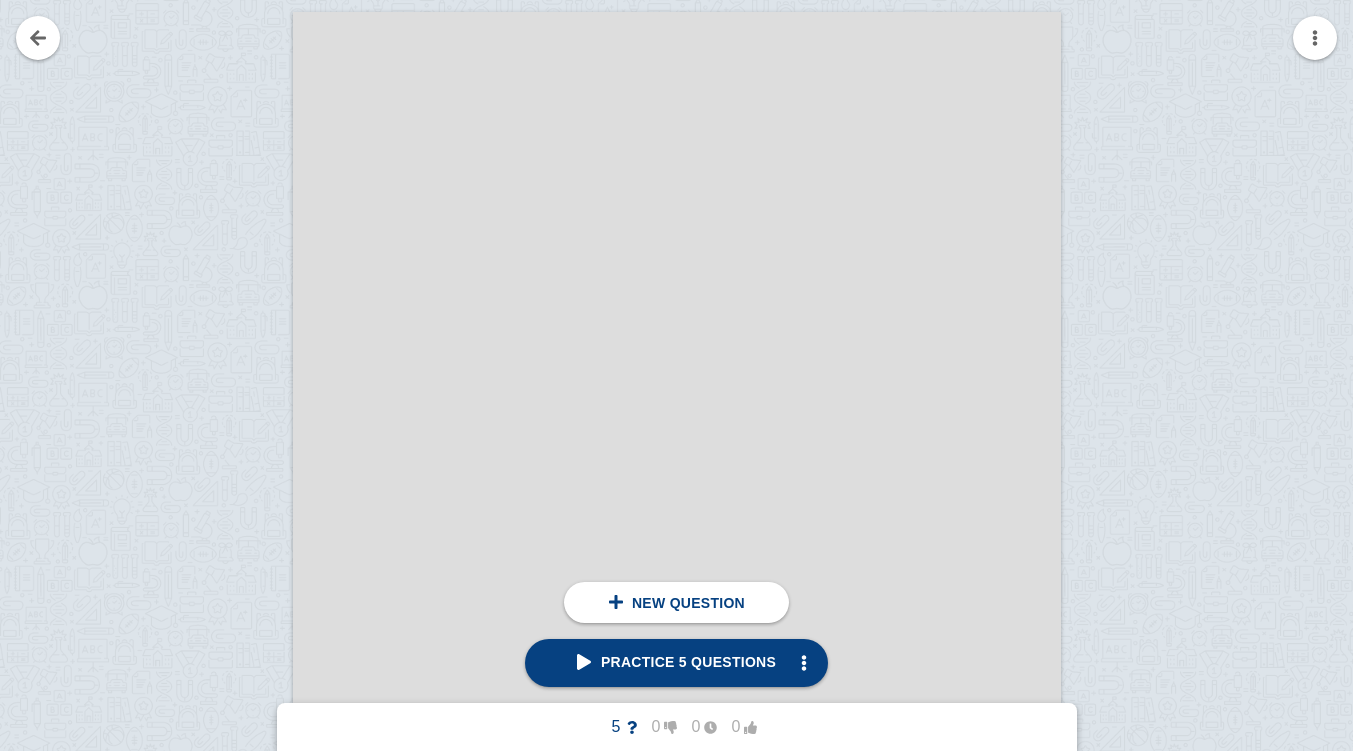 scroll, scrollTop: 6950, scrollLeft: 0, axis: vertical 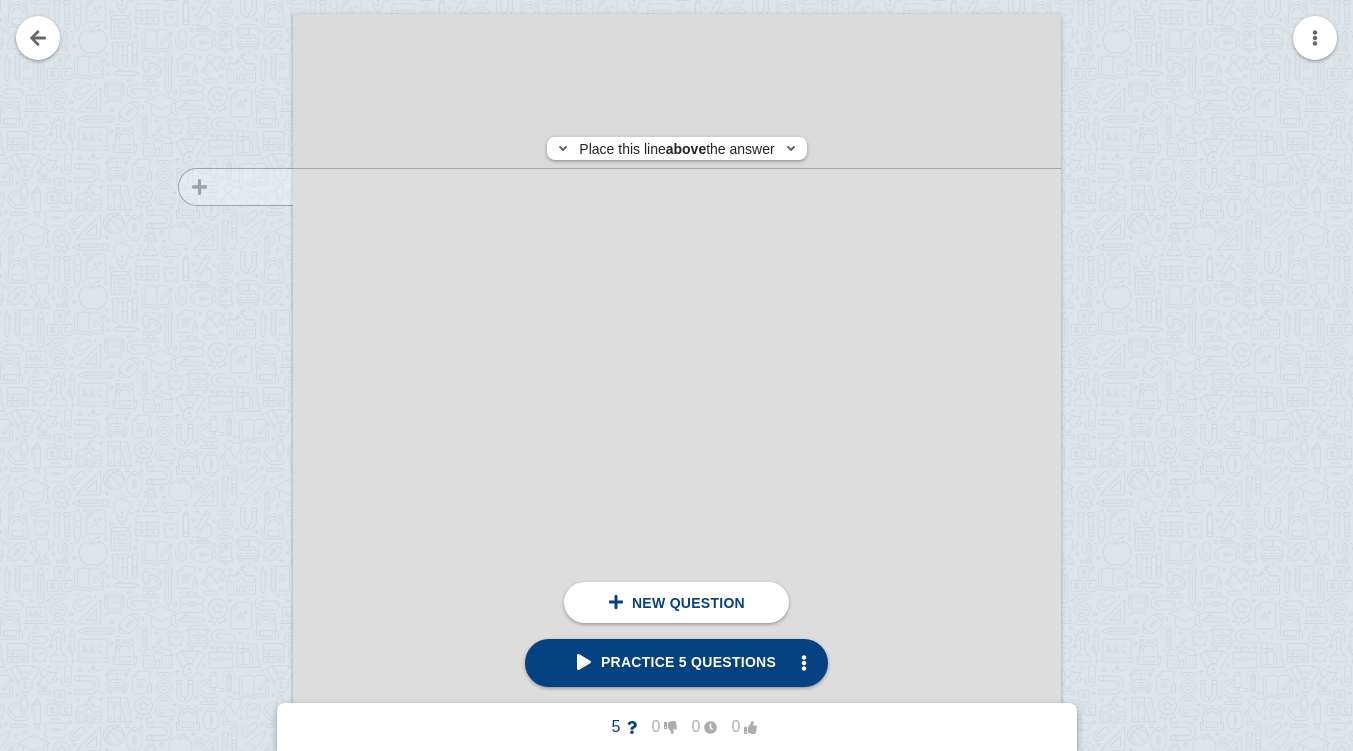 click at bounding box center (226, 545) 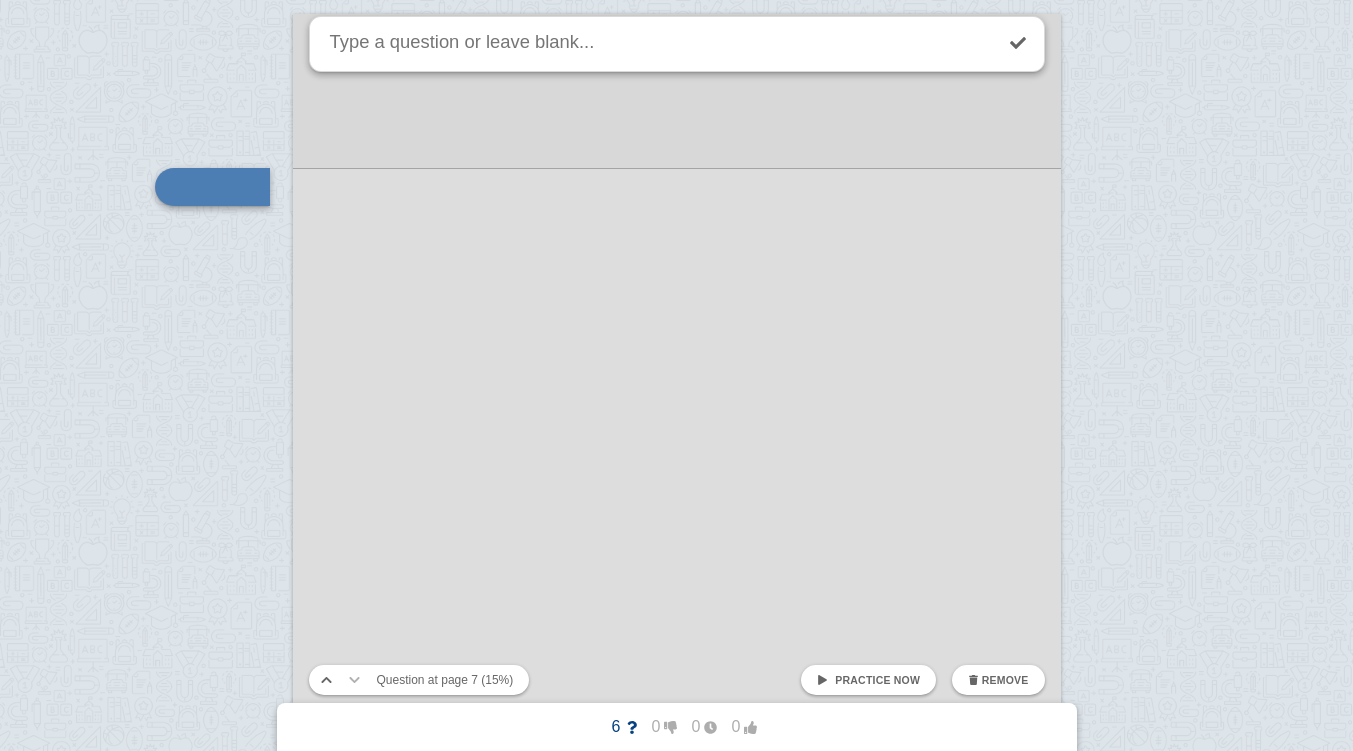 scroll, scrollTop: 6870, scrollLeft: 0, axis: vertical 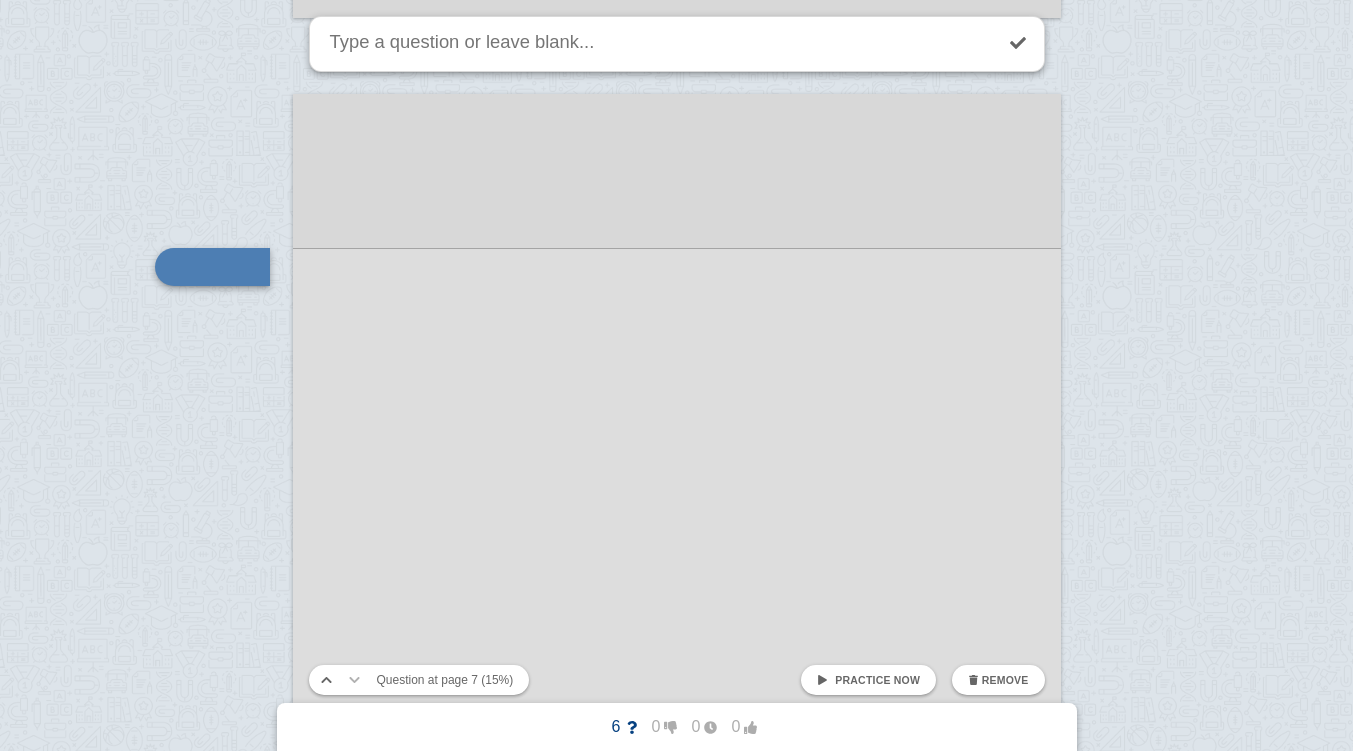 click at bounding box center [676, 1194] 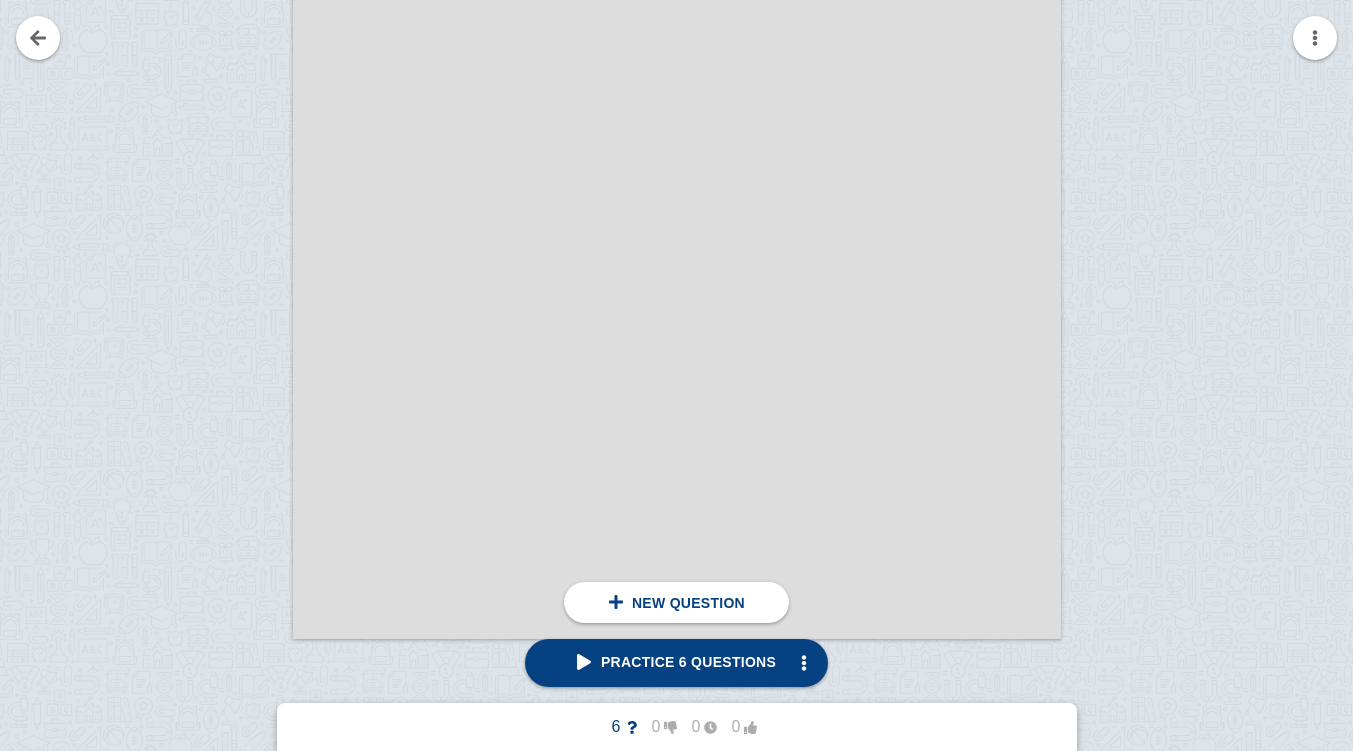 scroll, scrollTop: 7350, scrollLeft: 0, axis: vertical 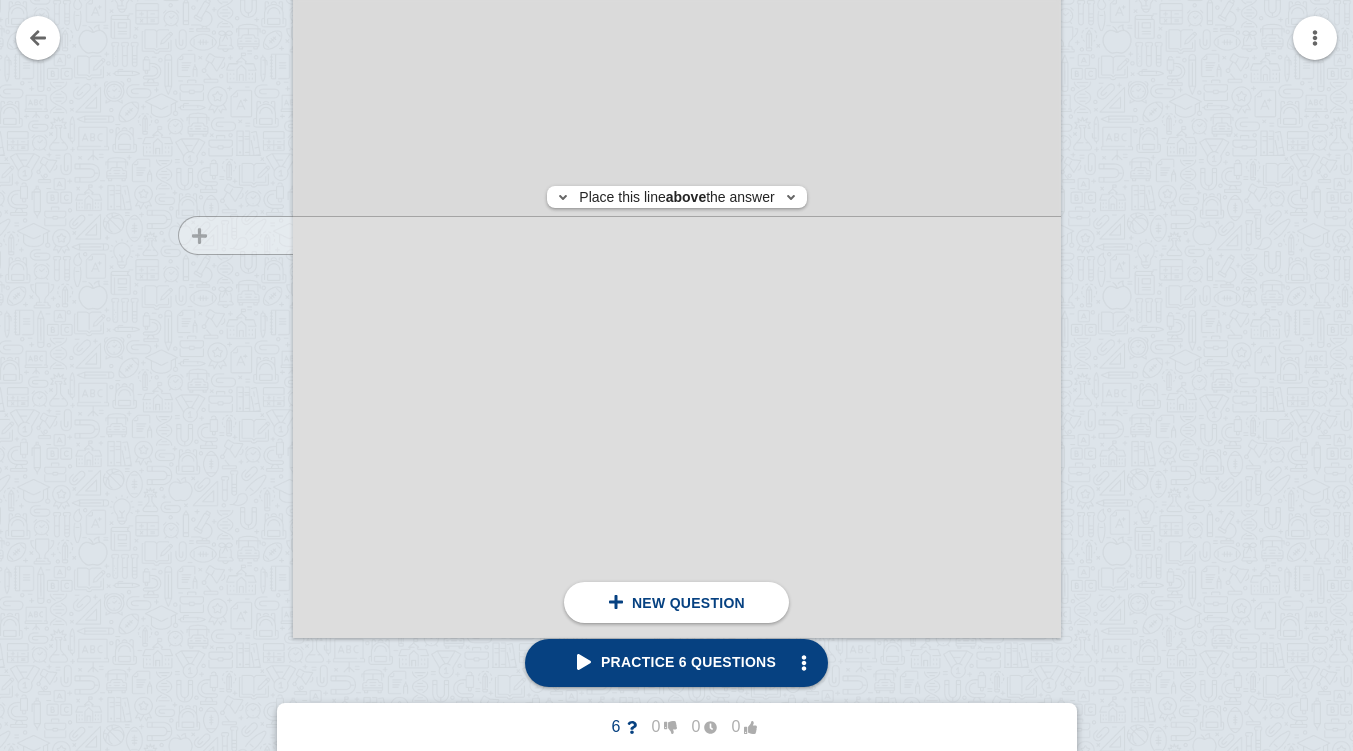 click at bounding box center (226, 145) 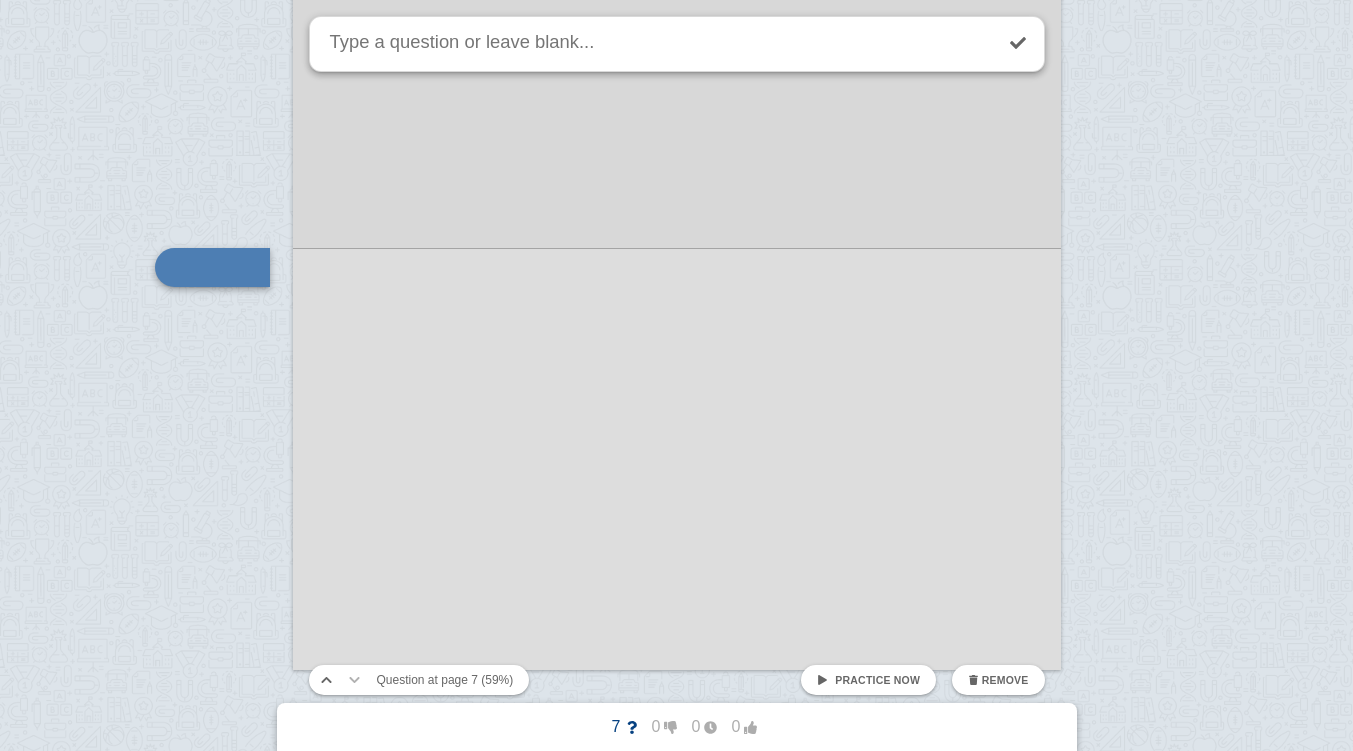 click at bounding box center [676, 746] 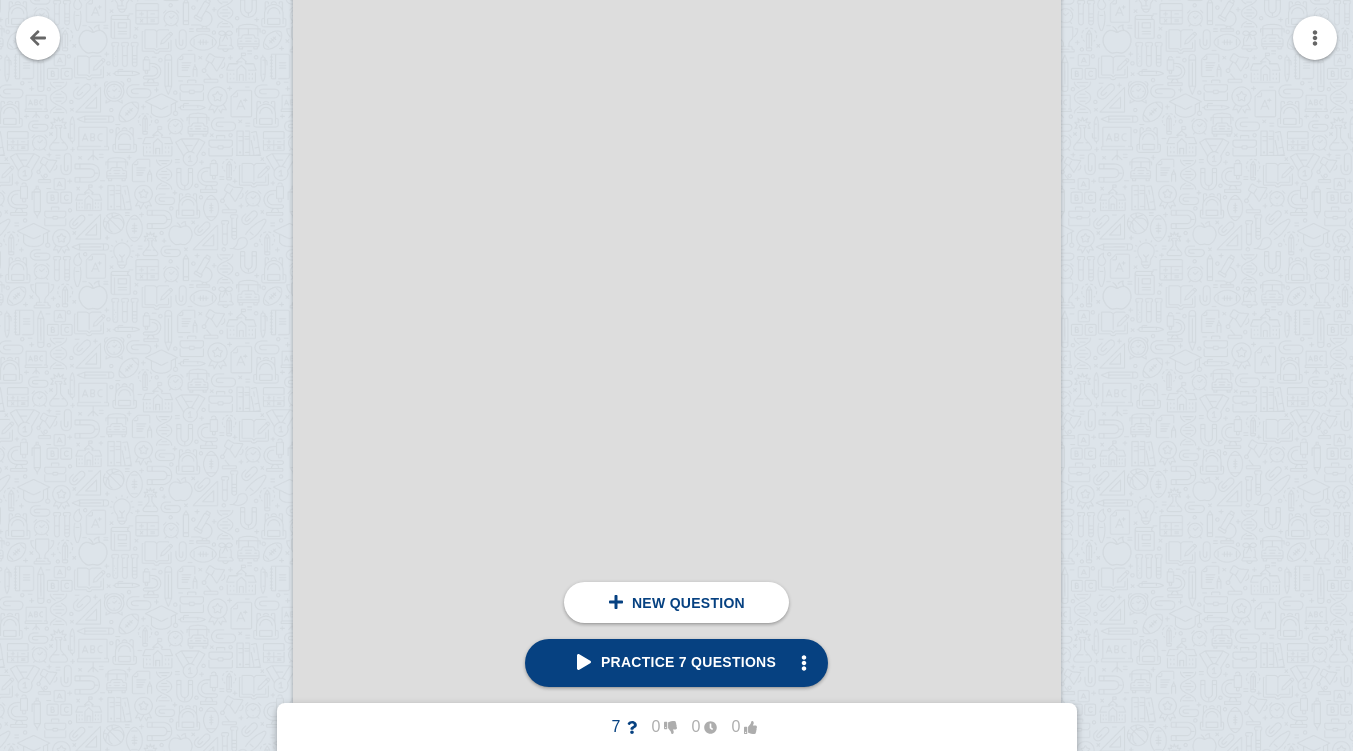 scroll, scrollTop: 8074, scrollLeft: 0, axis: vertical 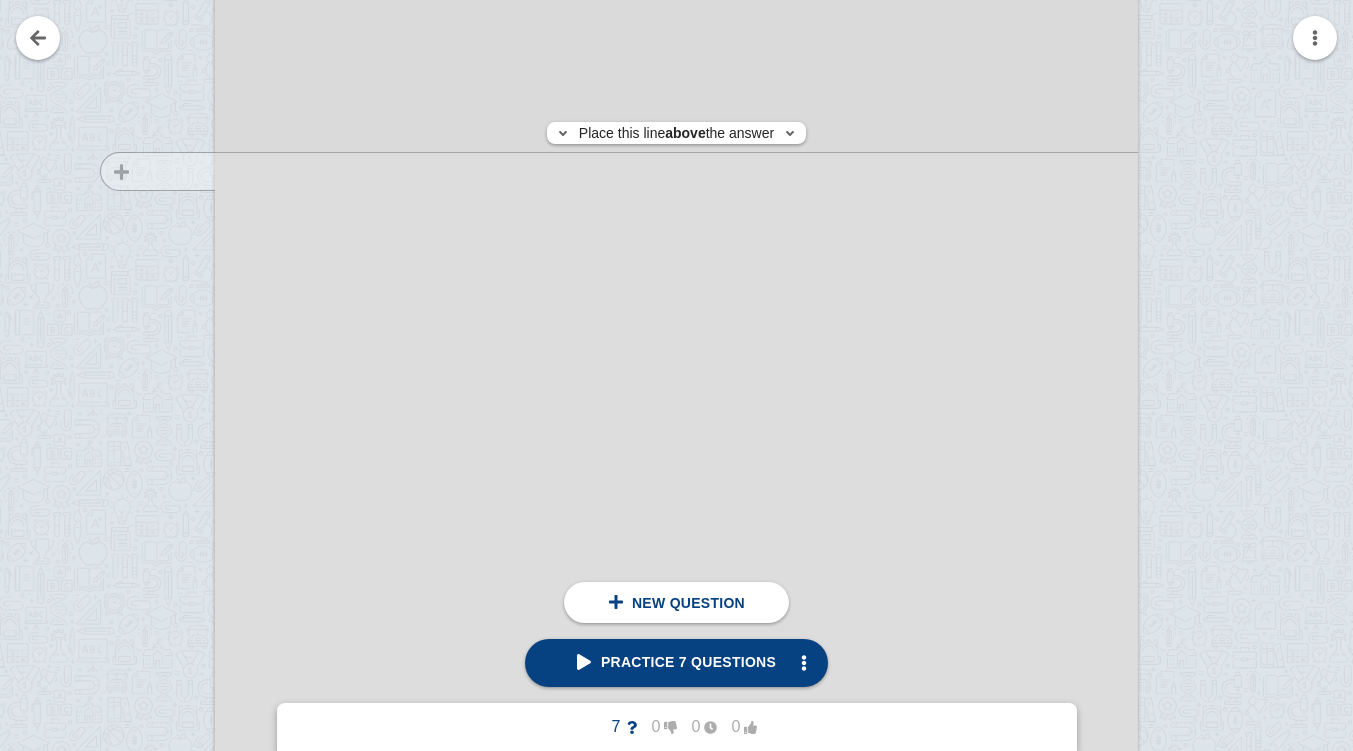 click at bounding box center (148, 602) 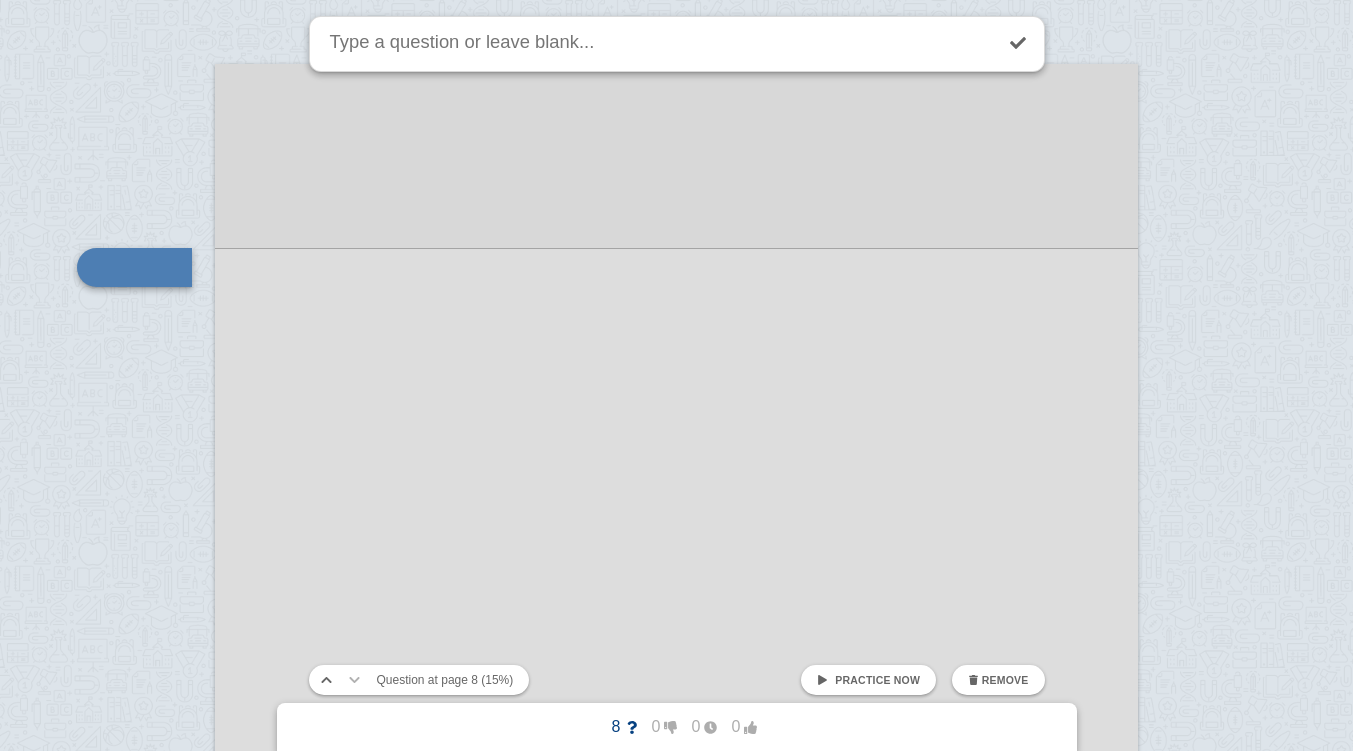 click at bounding box center [676, 55] 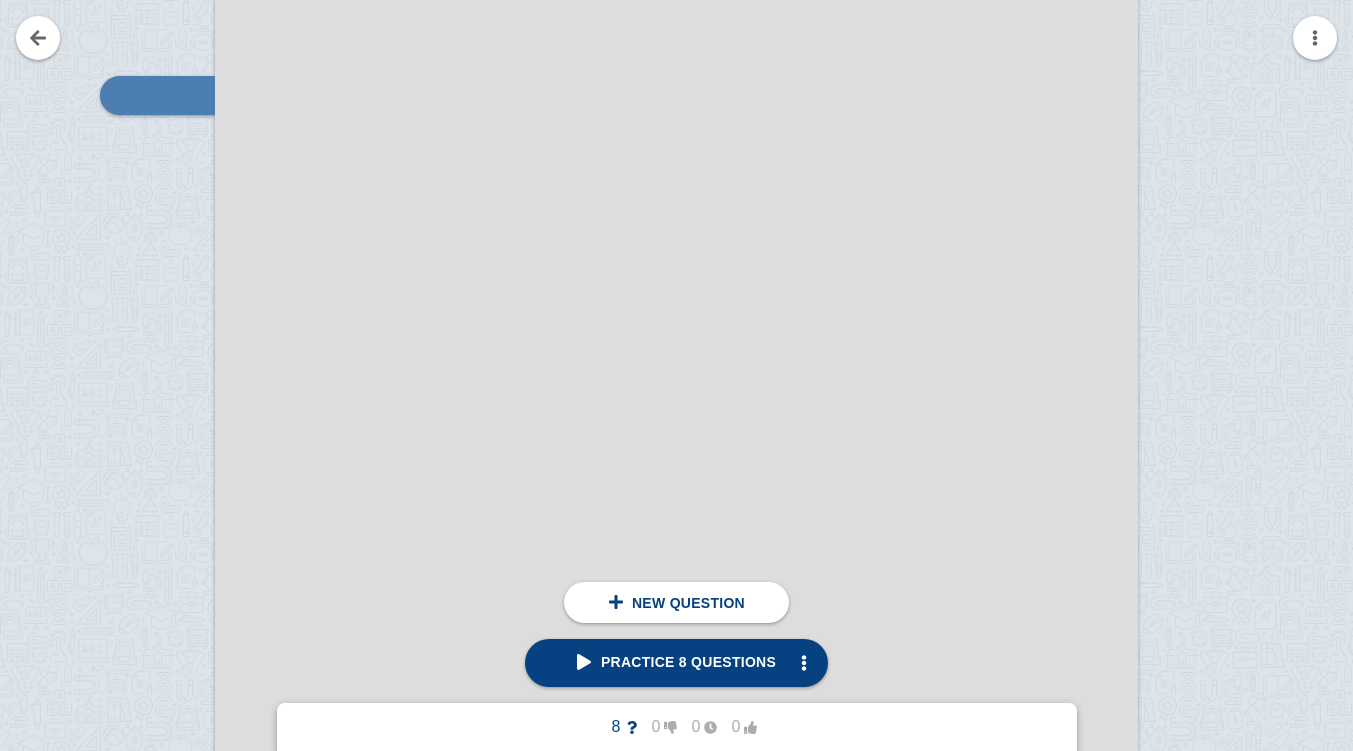 scroll, scrollTop: 9774, scrollLeft: 0, axis: vertical 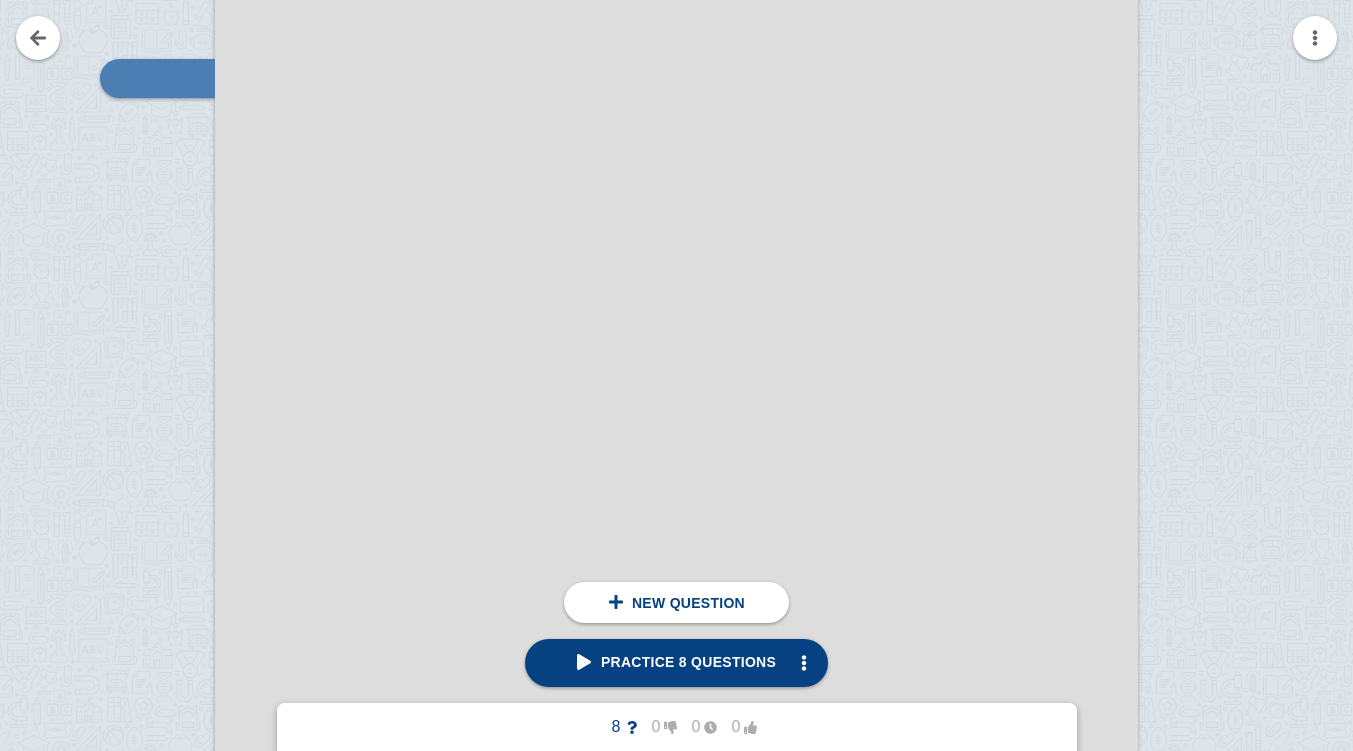 click at bounding box center (1205, 509) 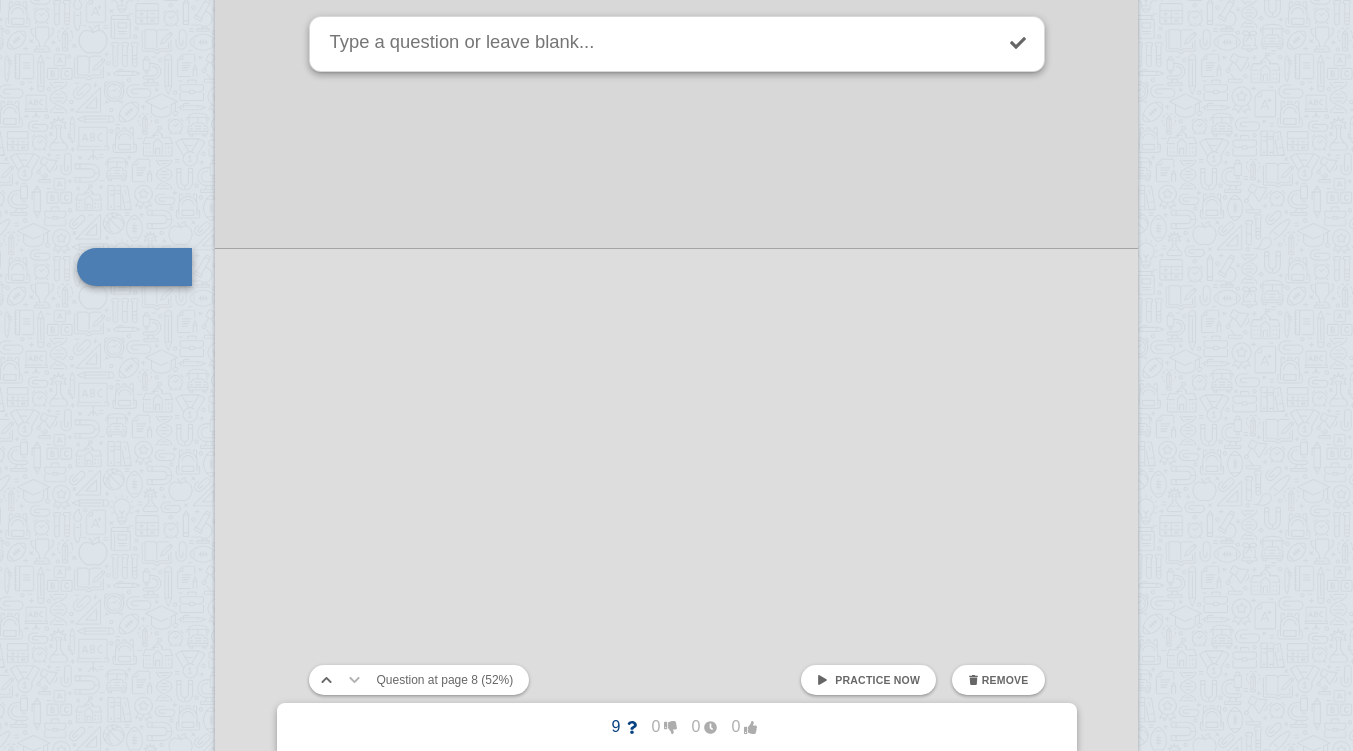 click on "Remove" at bounding box center (1005, 680) 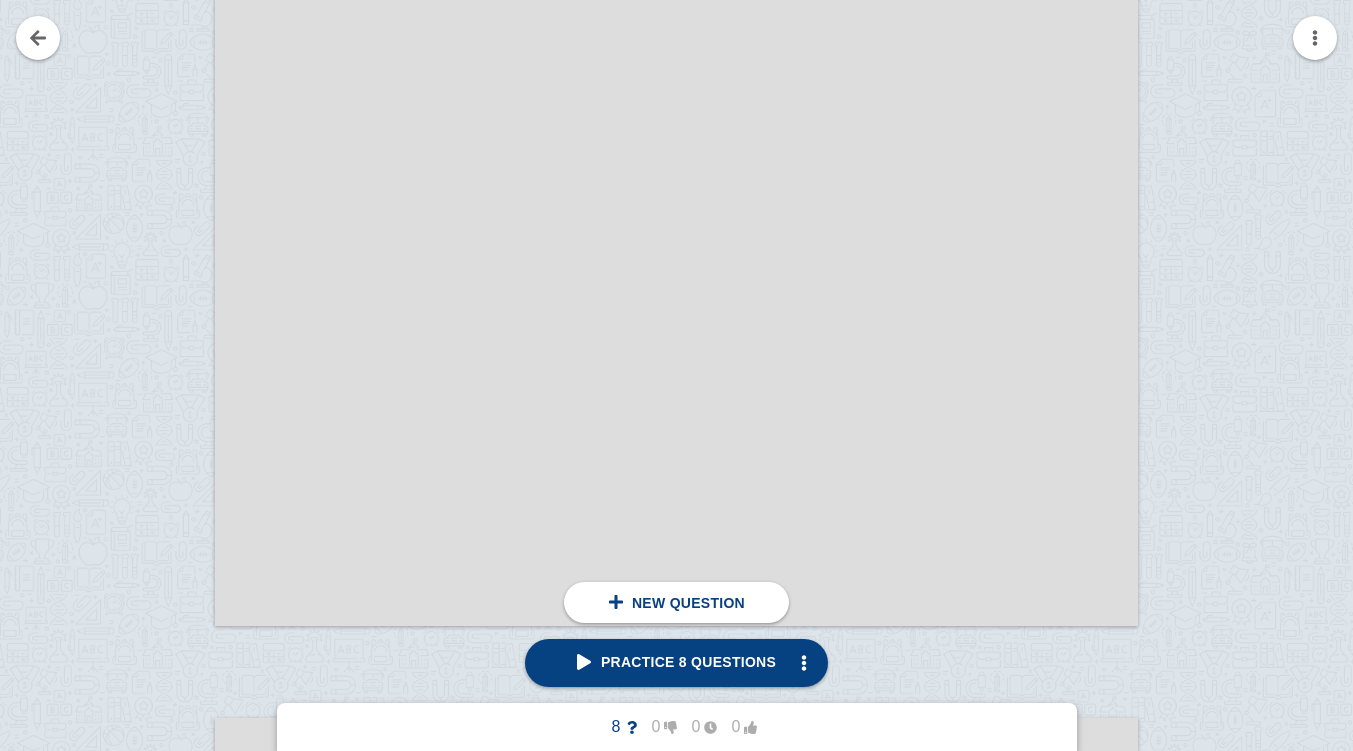 scroll, scrollTop: 10254, scrollLeft: 0, axis: vertical 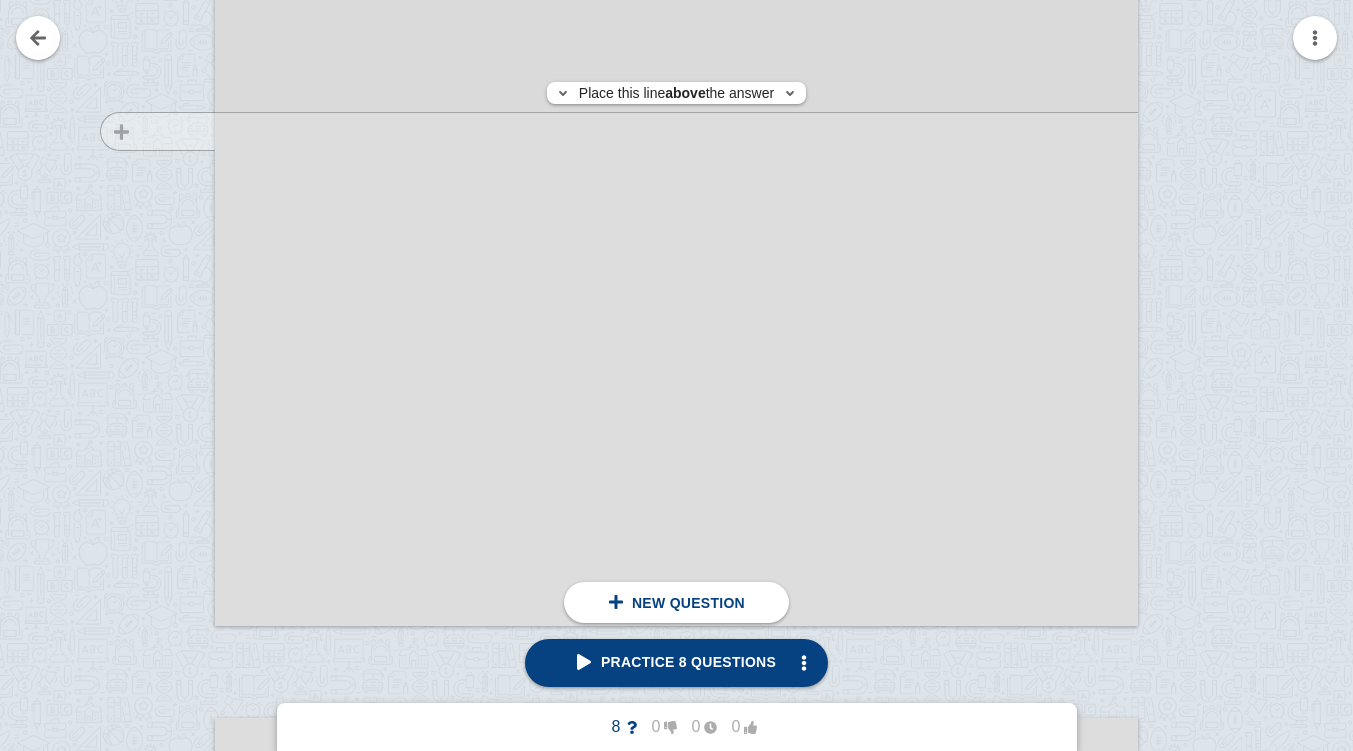 click at bounding box center [148, 29] 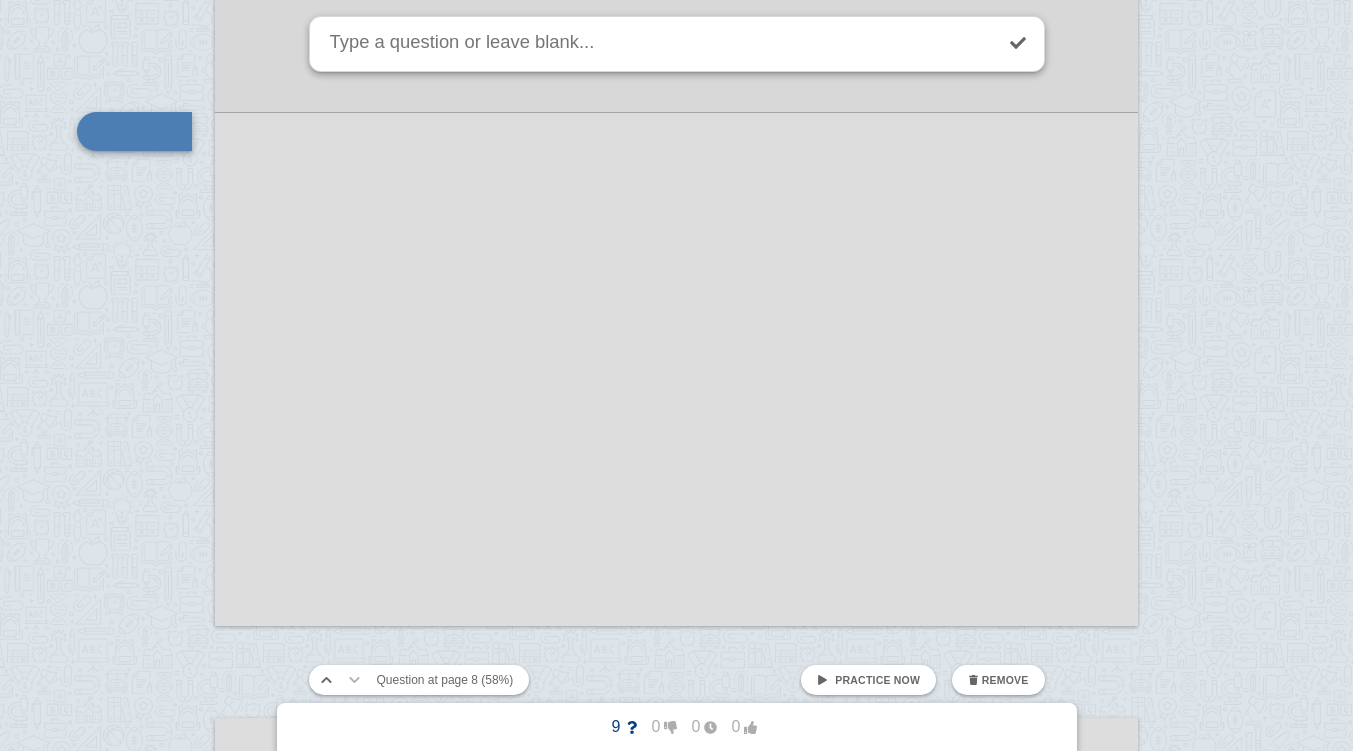 scroll, scrollTop: 10118, scrollLeft: 0, axis: vertical 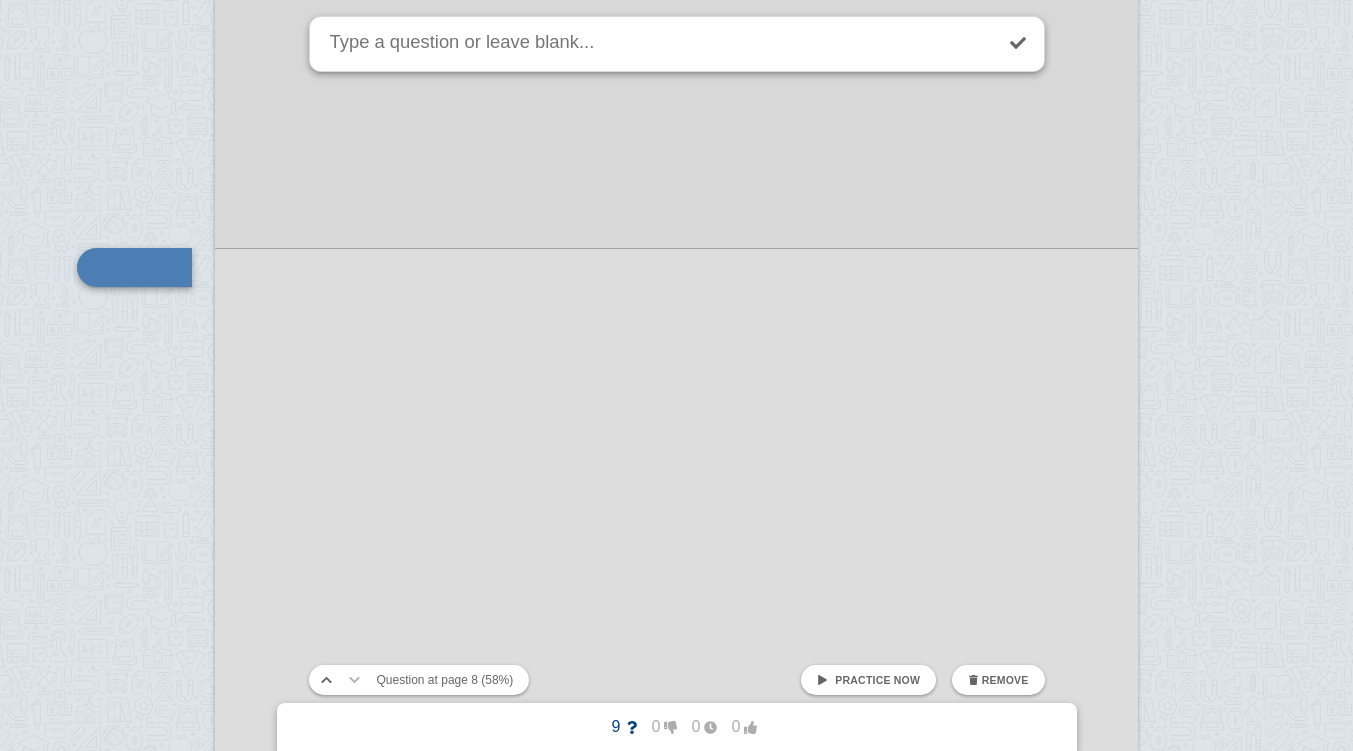 click at bounding box center [676, -478] 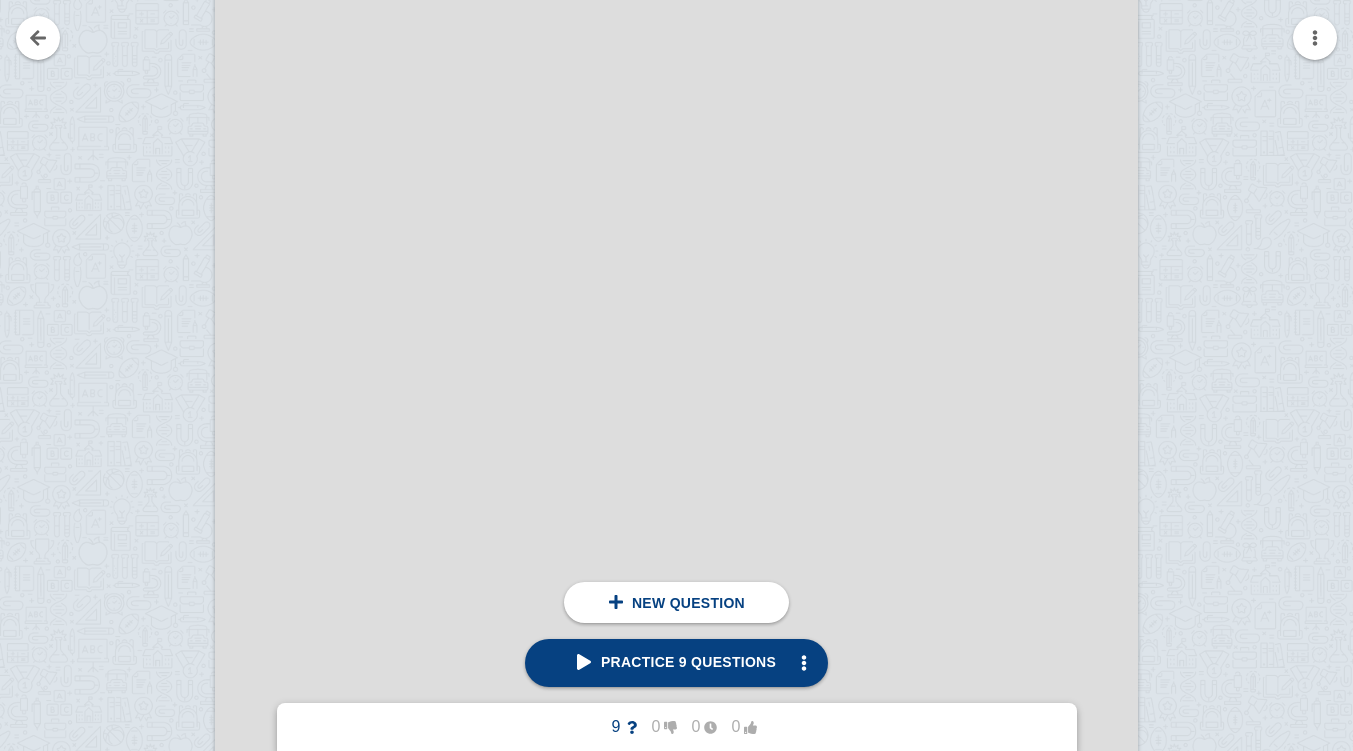 scroll, scrollTop: 11063, scrollLeft: 0, axis: vertical 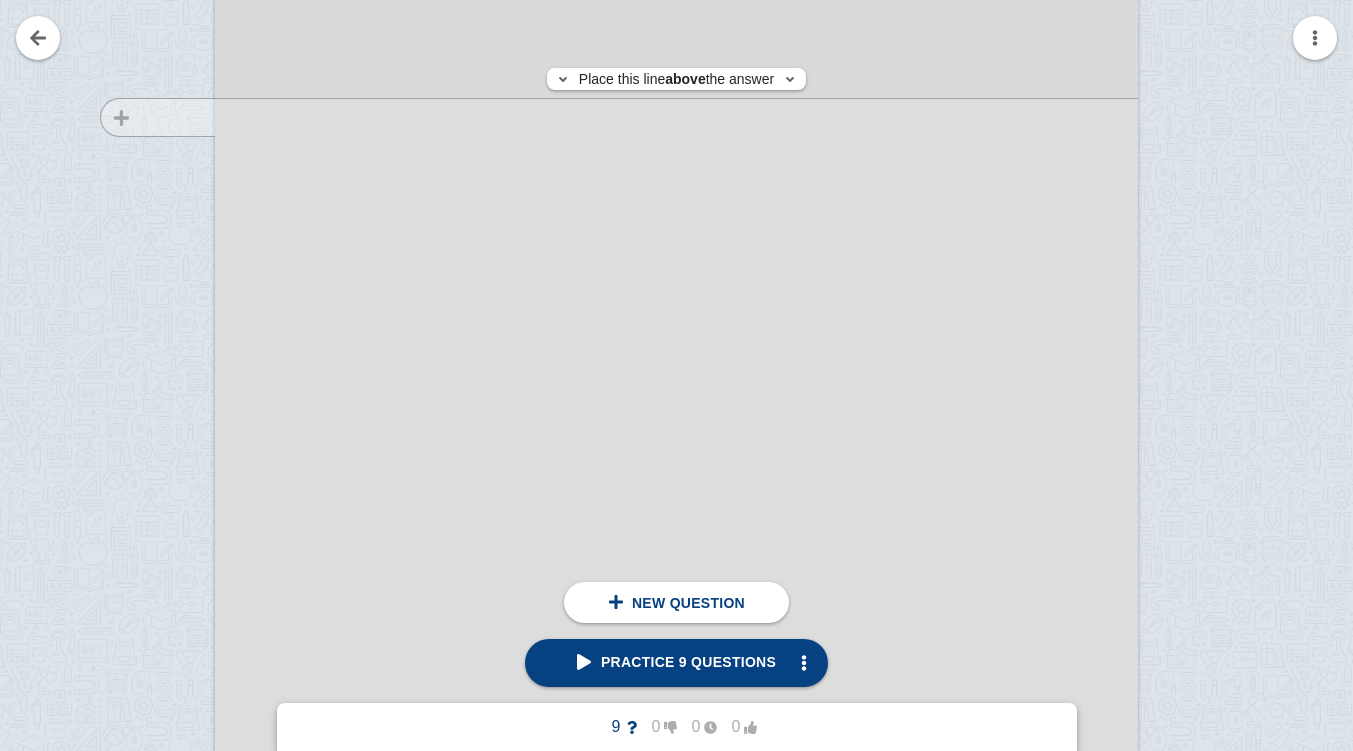 click at bounding box center [148, 543] 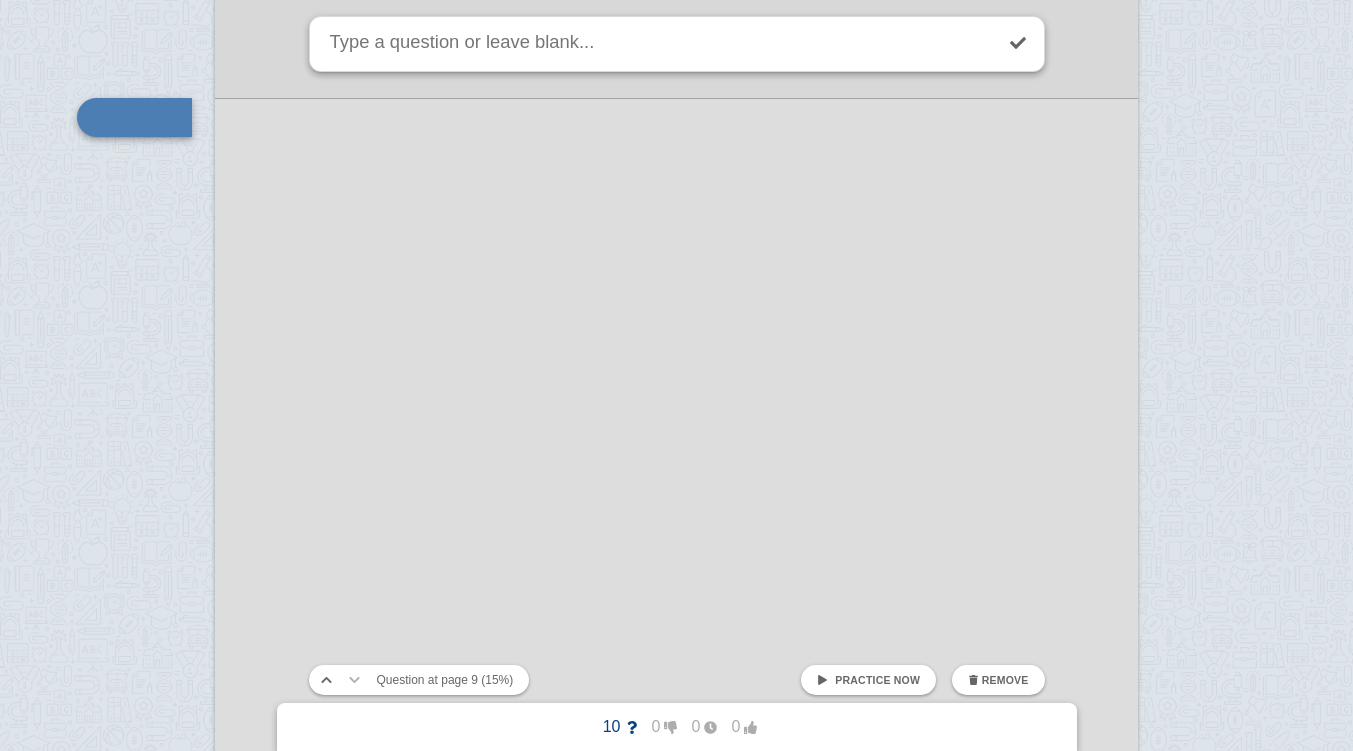 scroll, scrollTop: 10913, scrollLeft: 0, axis: vertical 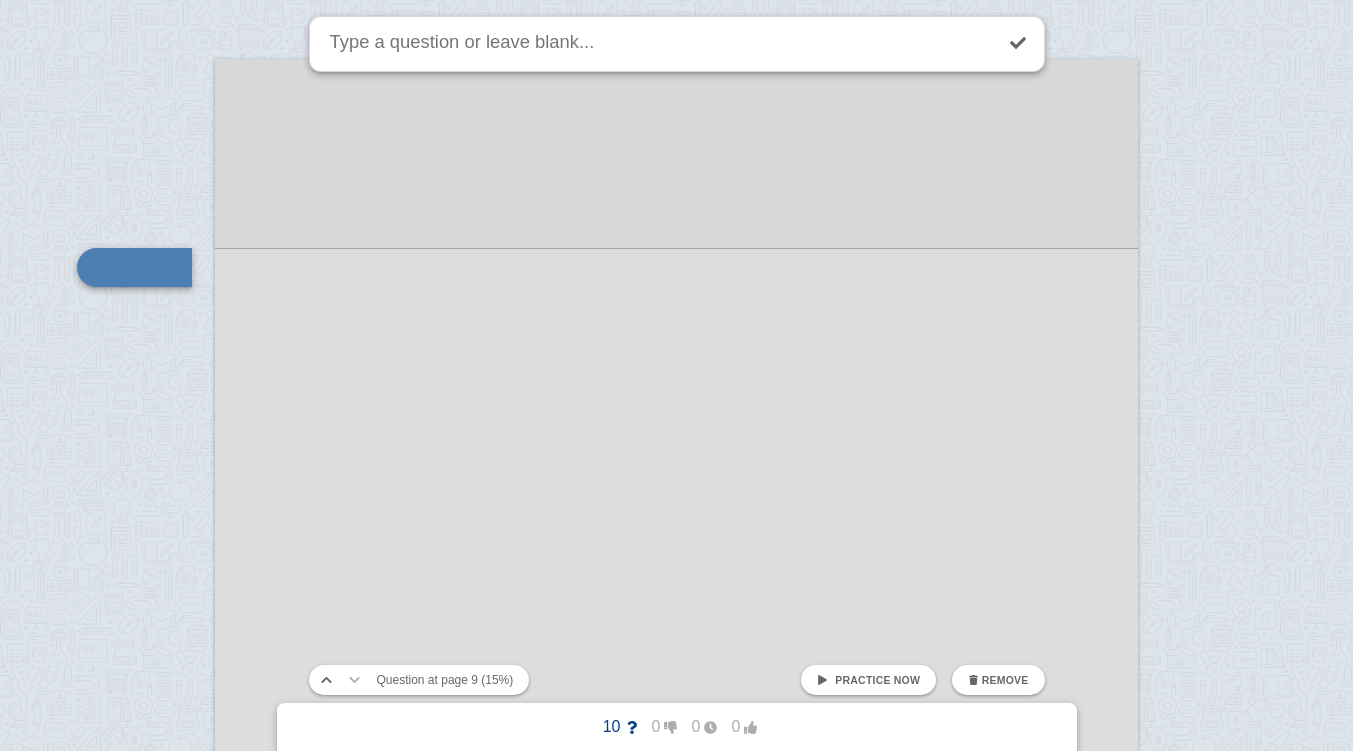 click at bounding box center (676, -1273) 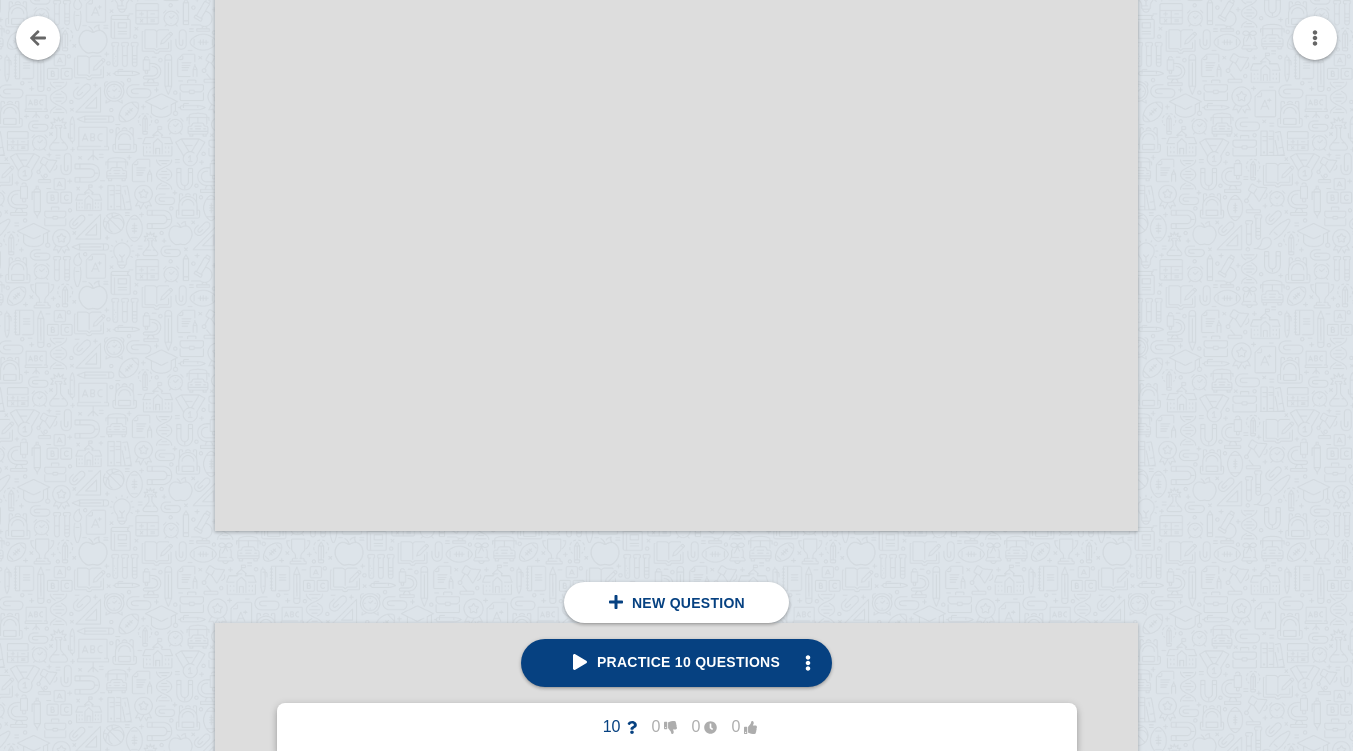 scroll, scrollTop: 2371, scrollLeft: 0, axis: vertical 